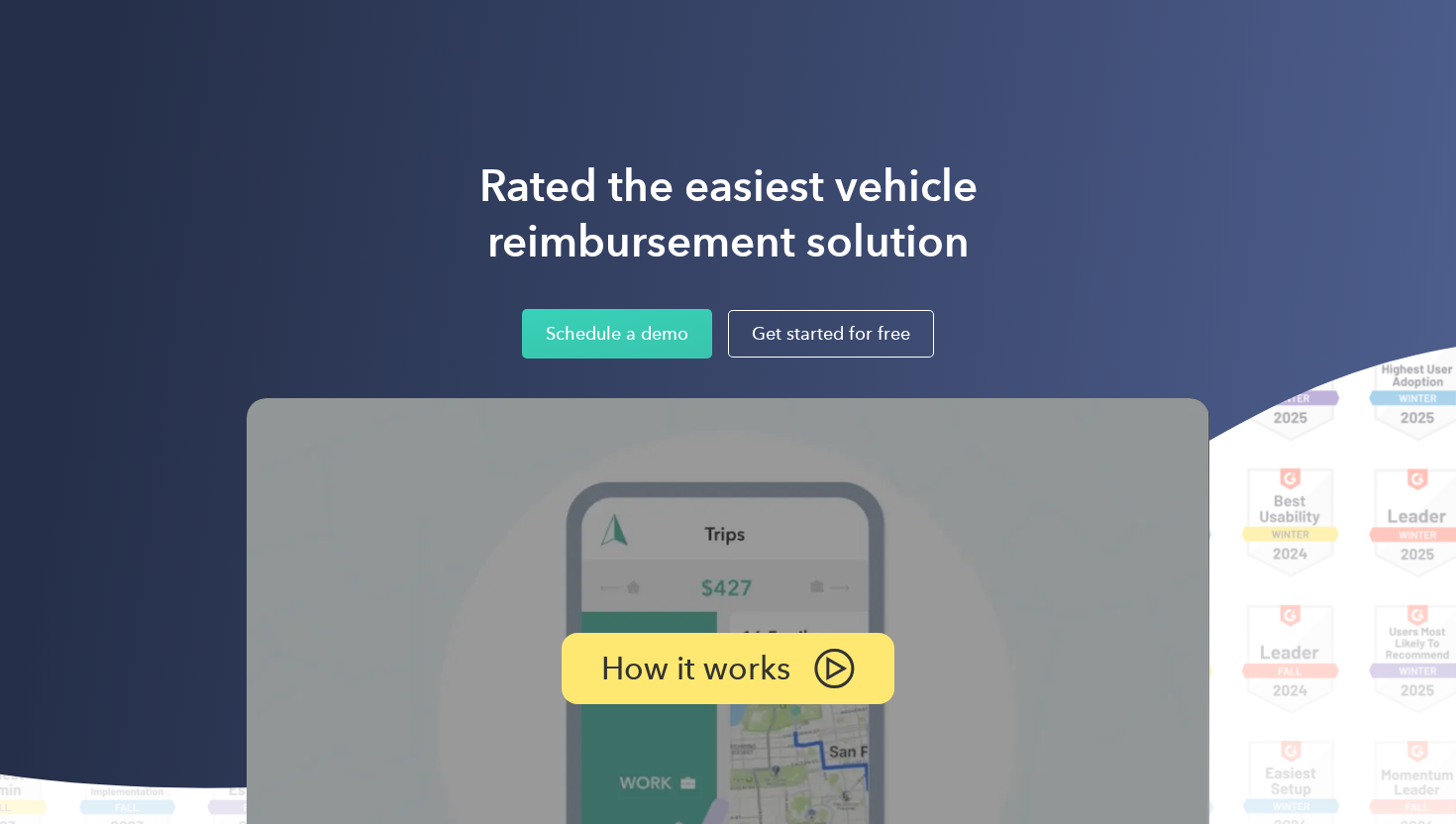 scroll, scrollTop: 0, scrollLeft: 0, axis: both 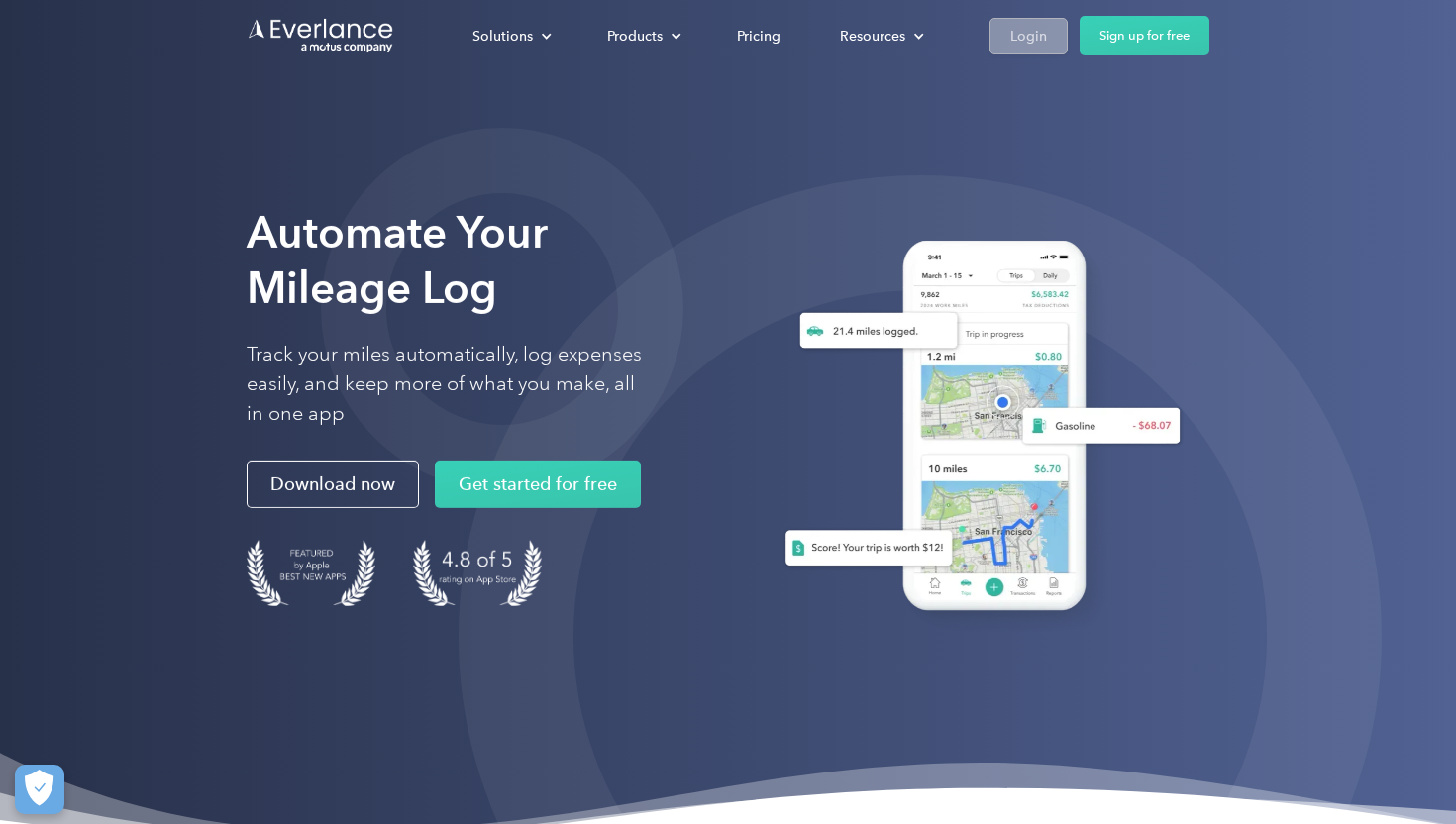 click on "Login" at bounding box center (1028, 36) 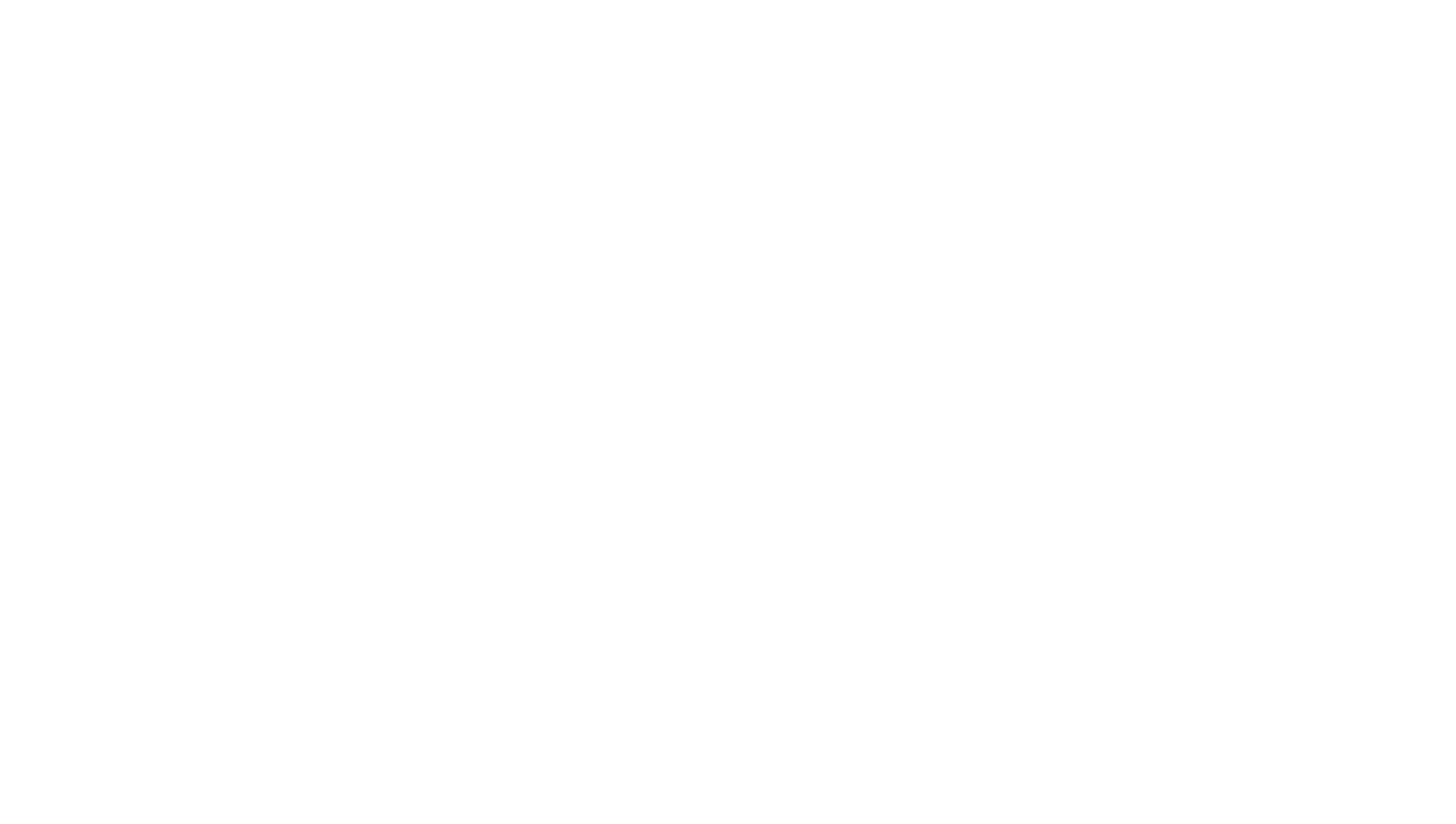 scroll, scrollTop: 0, scrollLeft: 0, axis: both 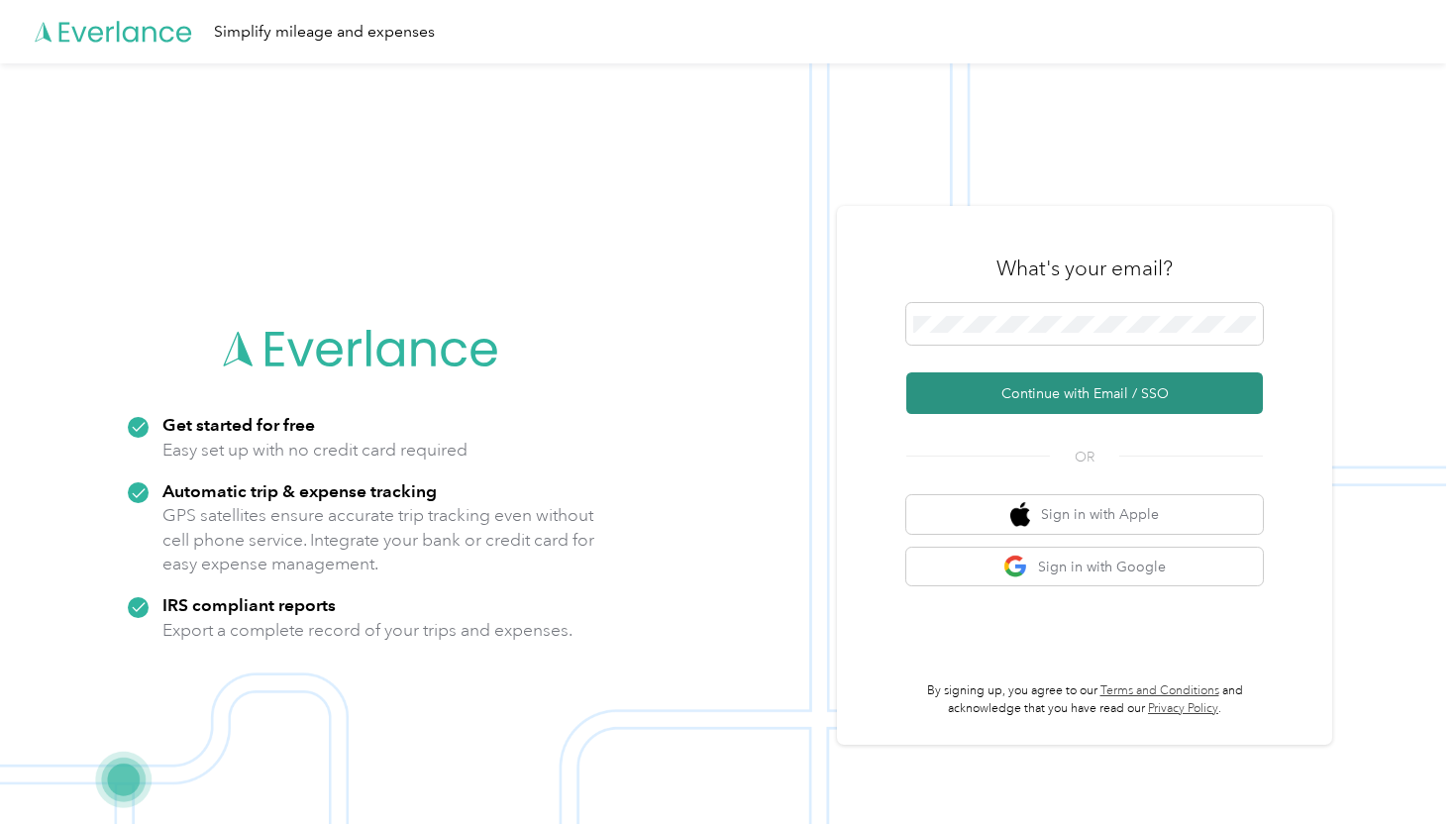 click on "Continue with Email / SSO" at bounding box center [1085, 393] 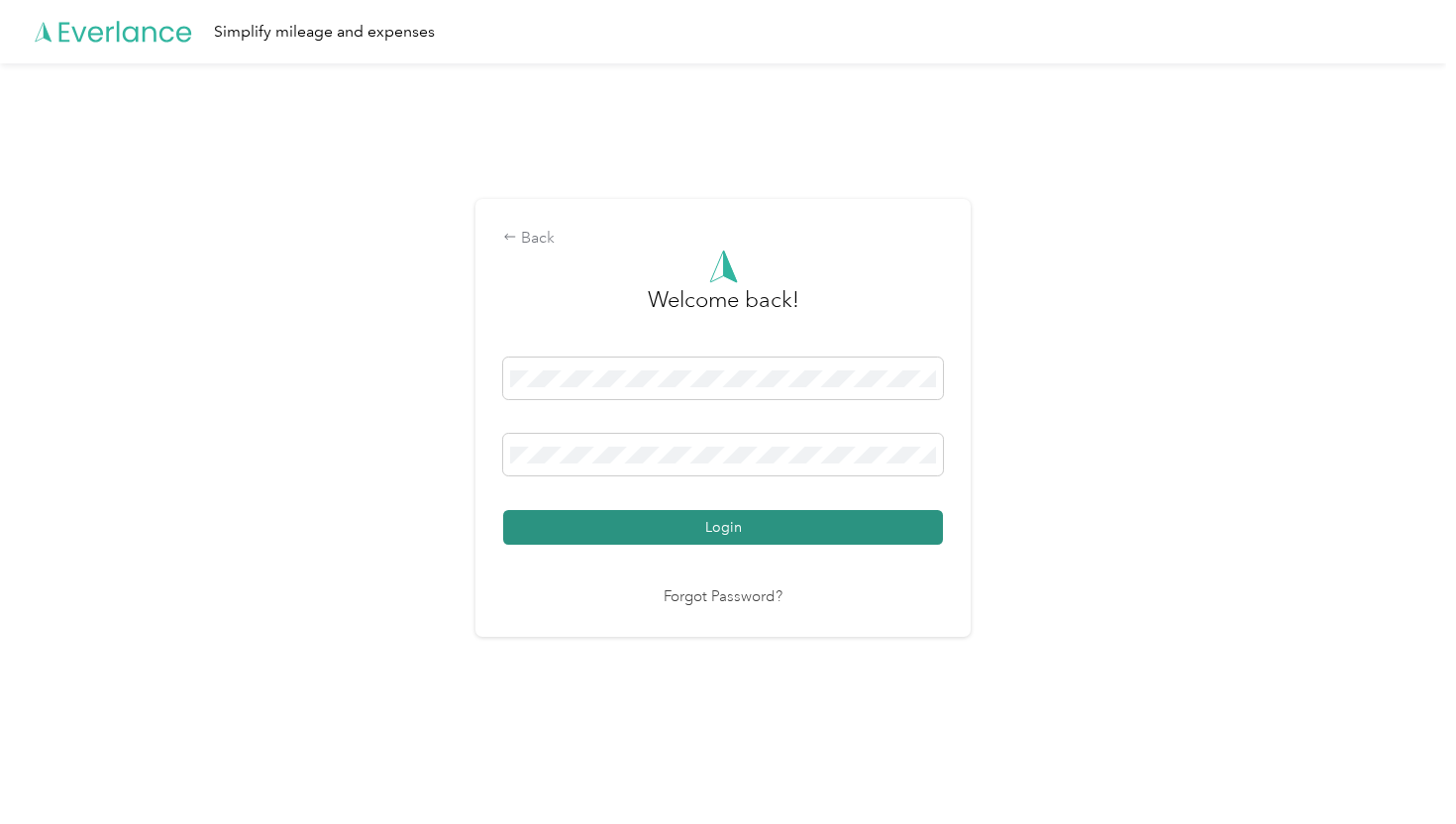 click on "Login" at bounding box center [723, 527] 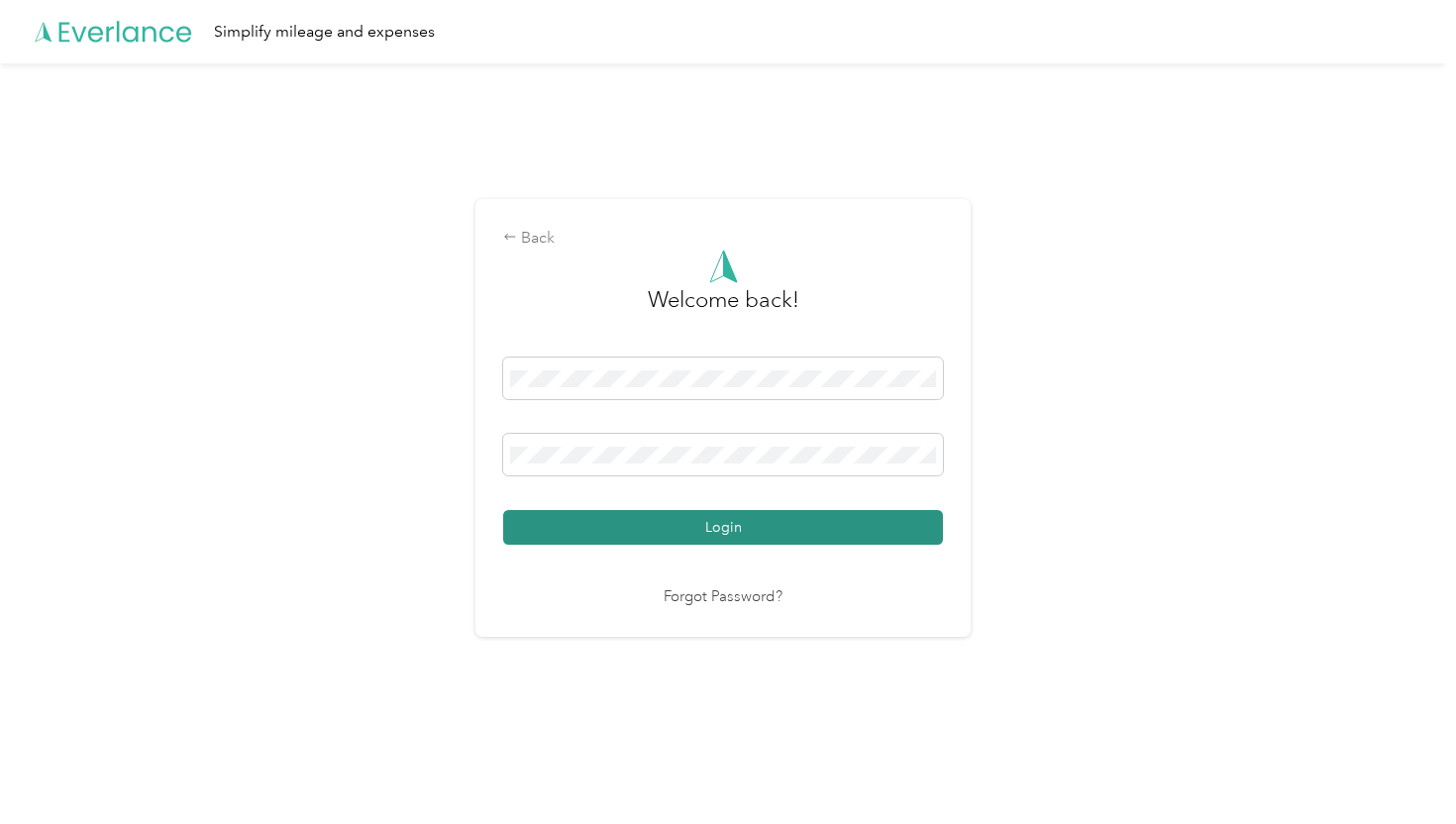 click on "Login" at bounding box center (723, 527) 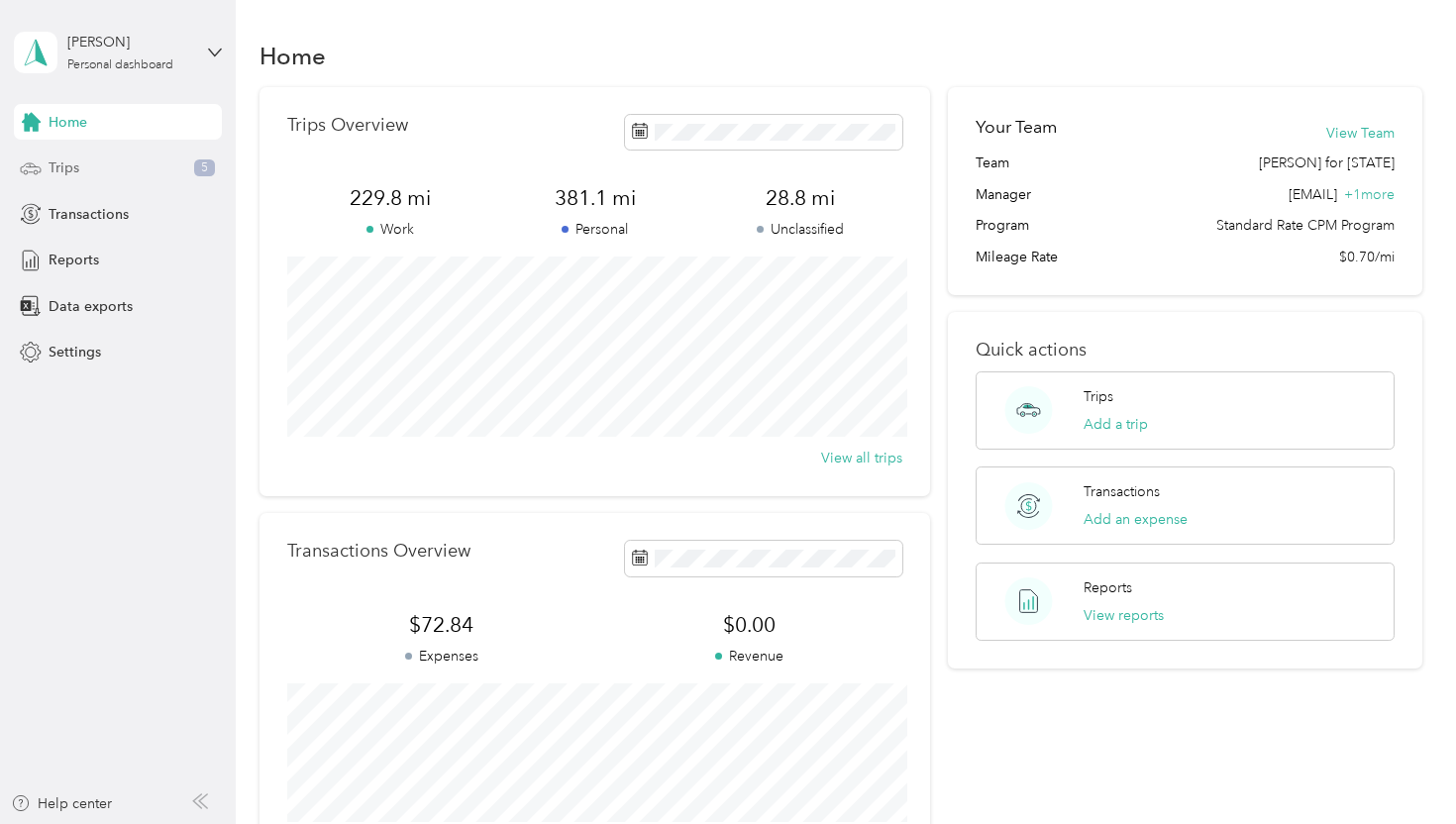 click on "Trips 5" at bounding box center (118, 168) 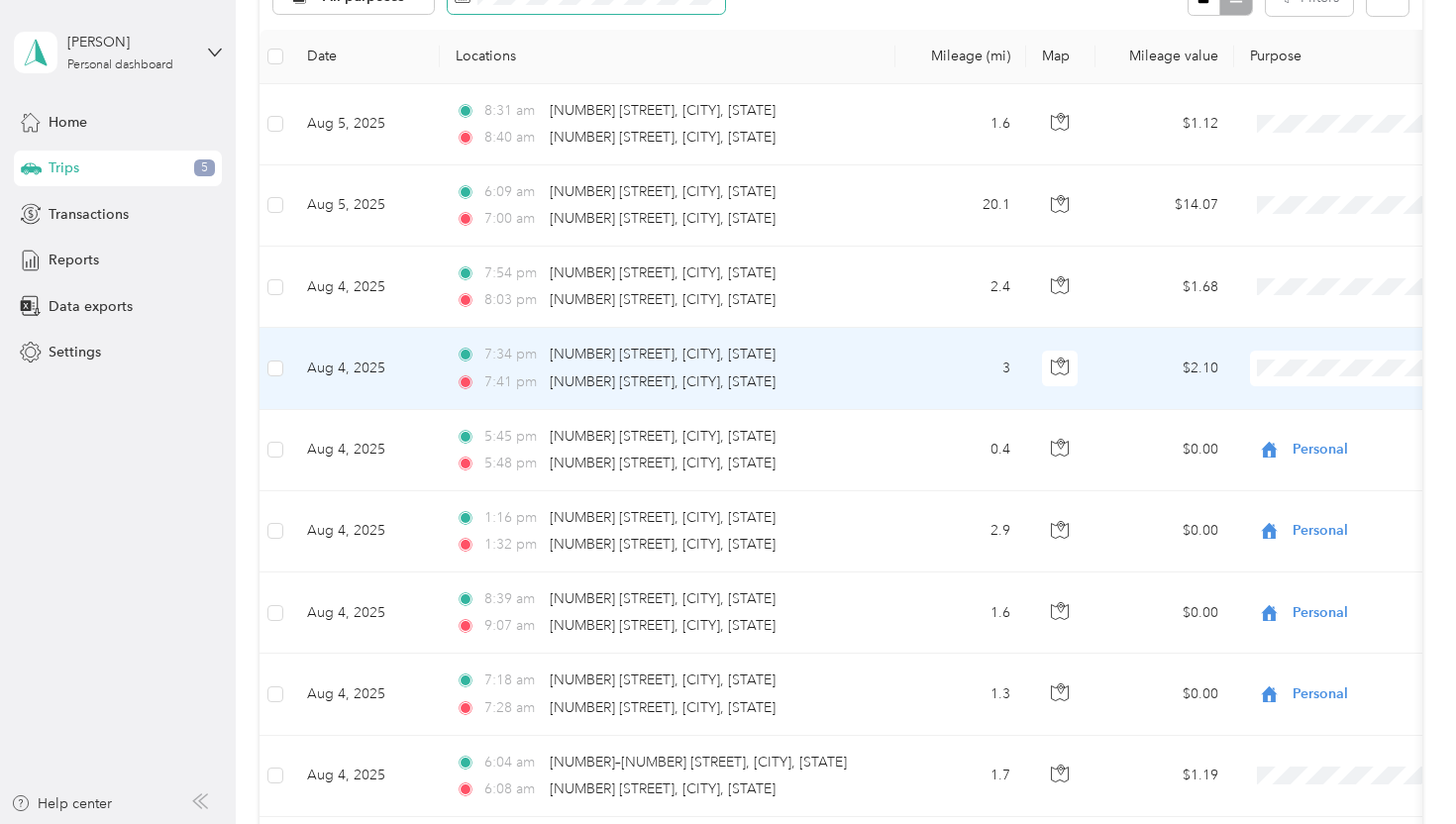 scroll, scrollTop: 440, scrollLeft: 0, axis: vertical 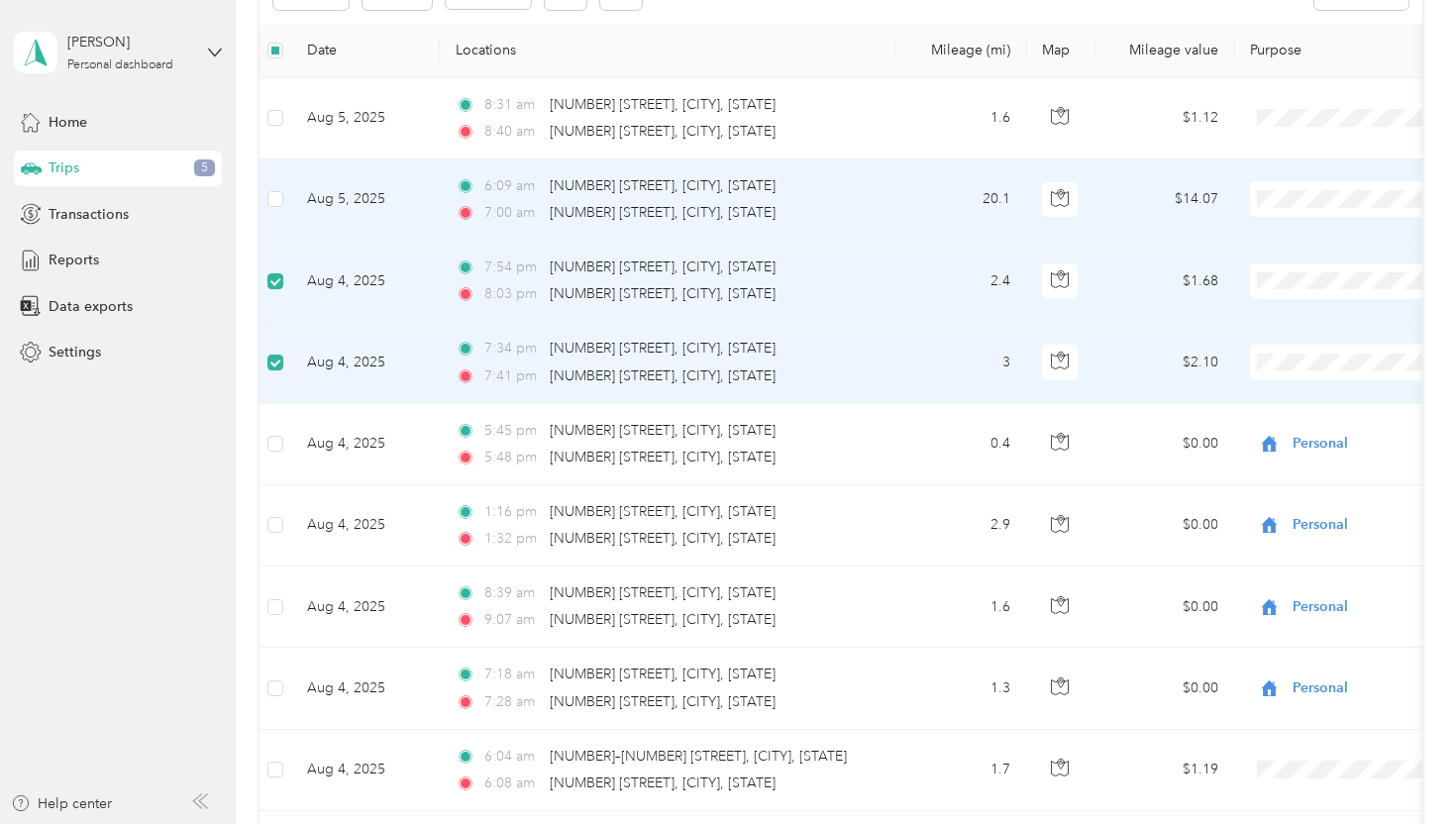 click at bounding box center [275, 200] 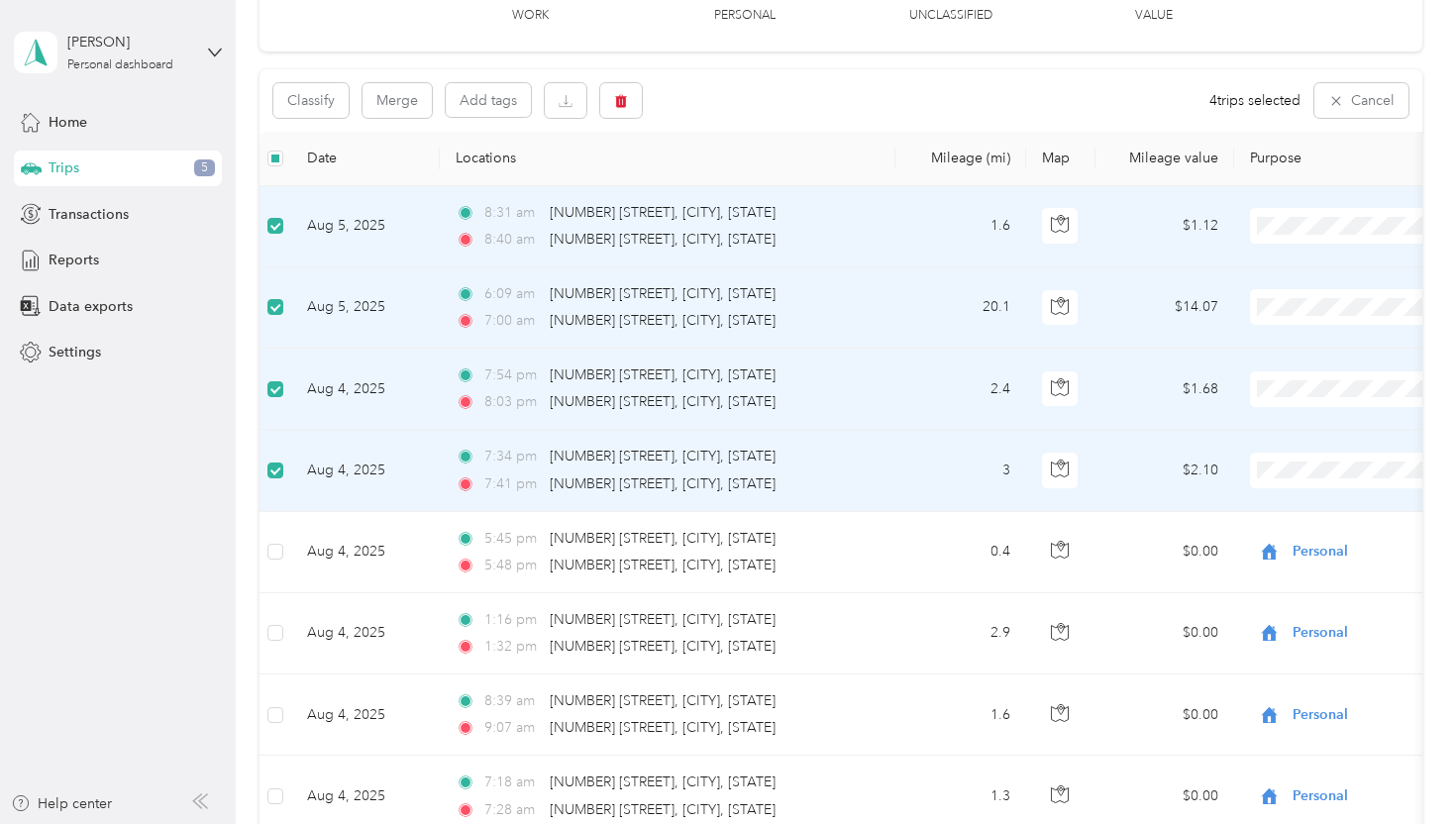 scroll, scrollTop: 328, scrollLeft: 0, axis: vertical 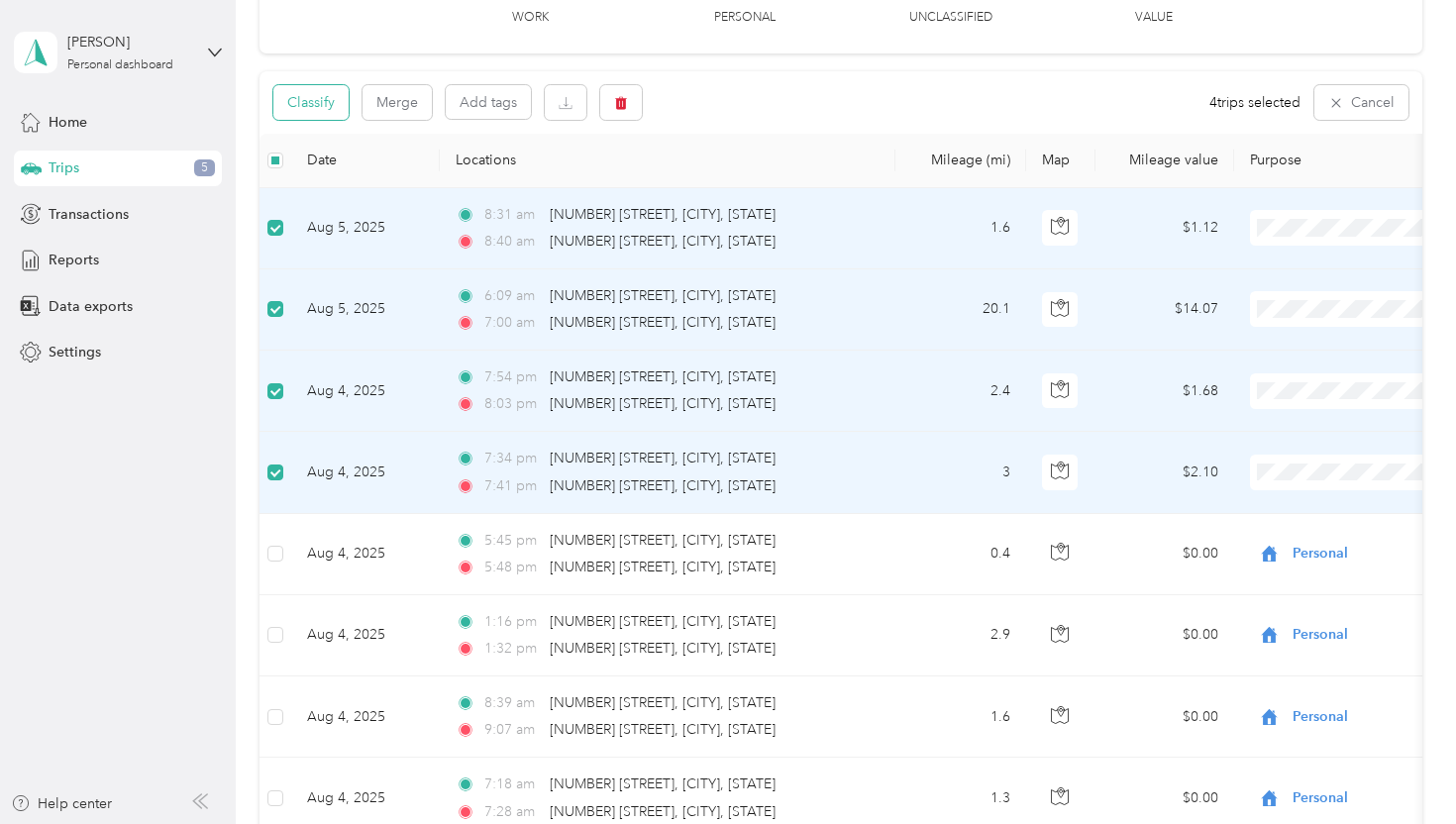 click on "Classify" at bounding box center (311, 102) 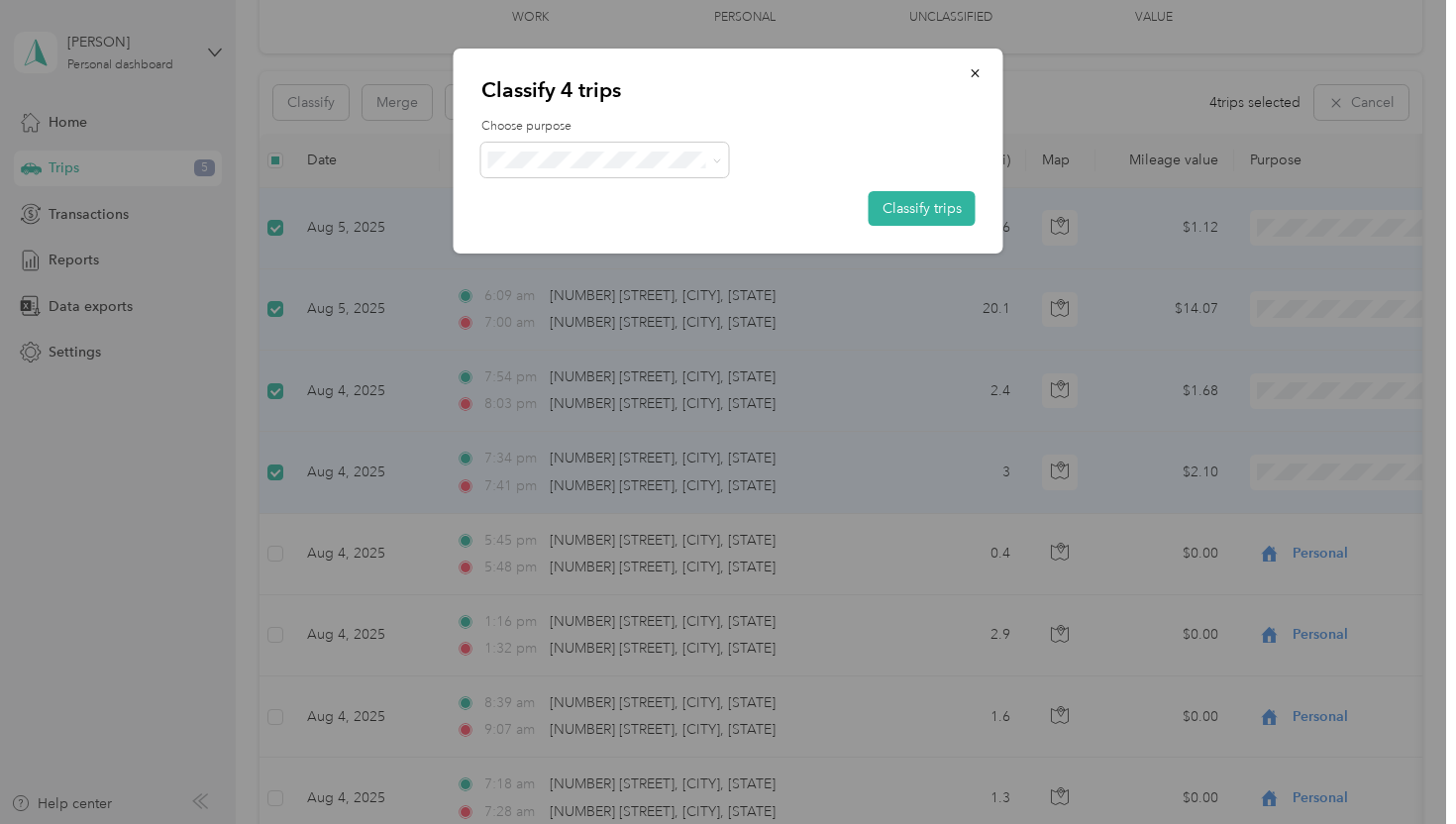 click on "Personal" at bounding box center [605, 225] 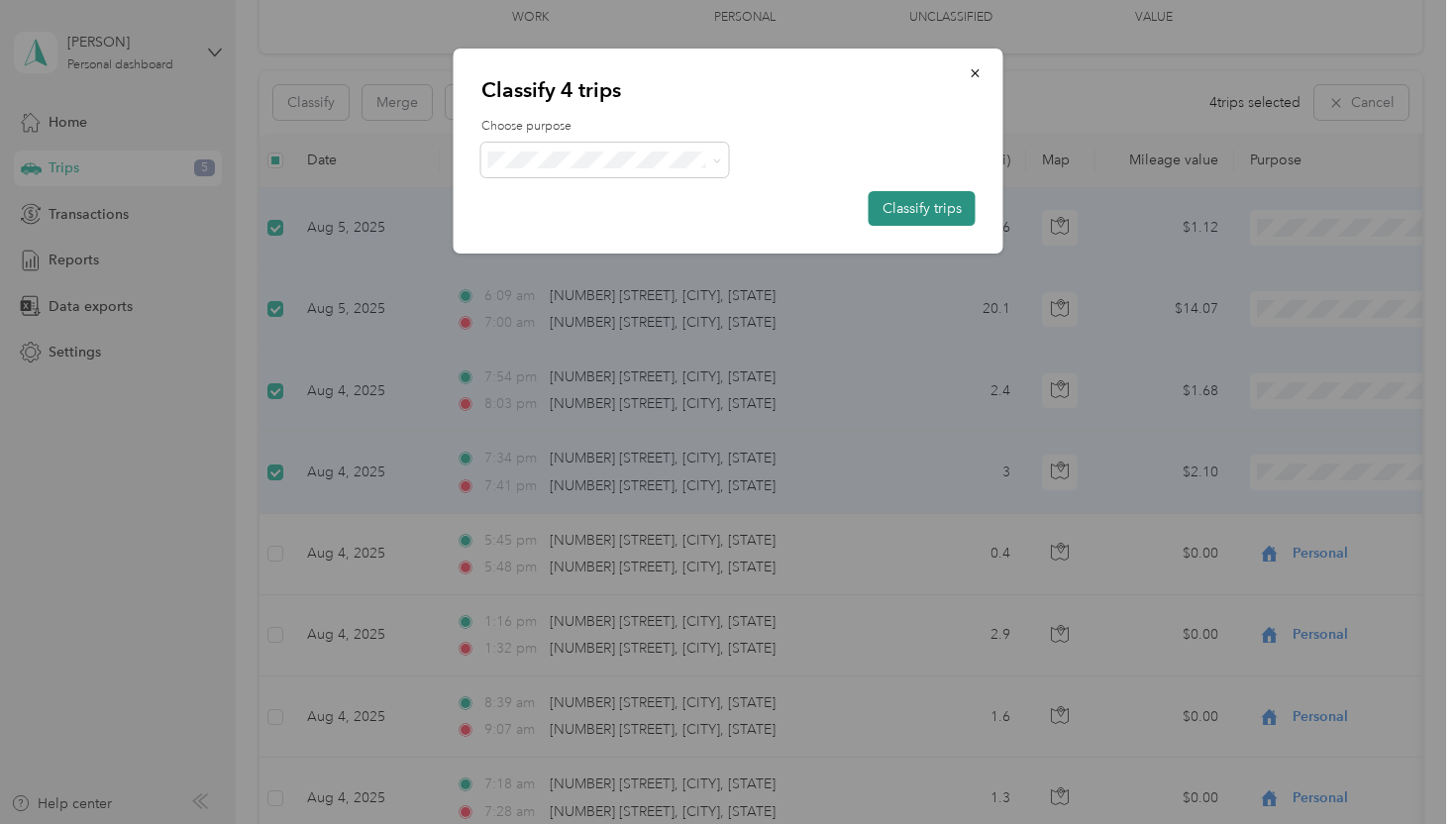click on "Classify trips" at bounding box center (922, 208) 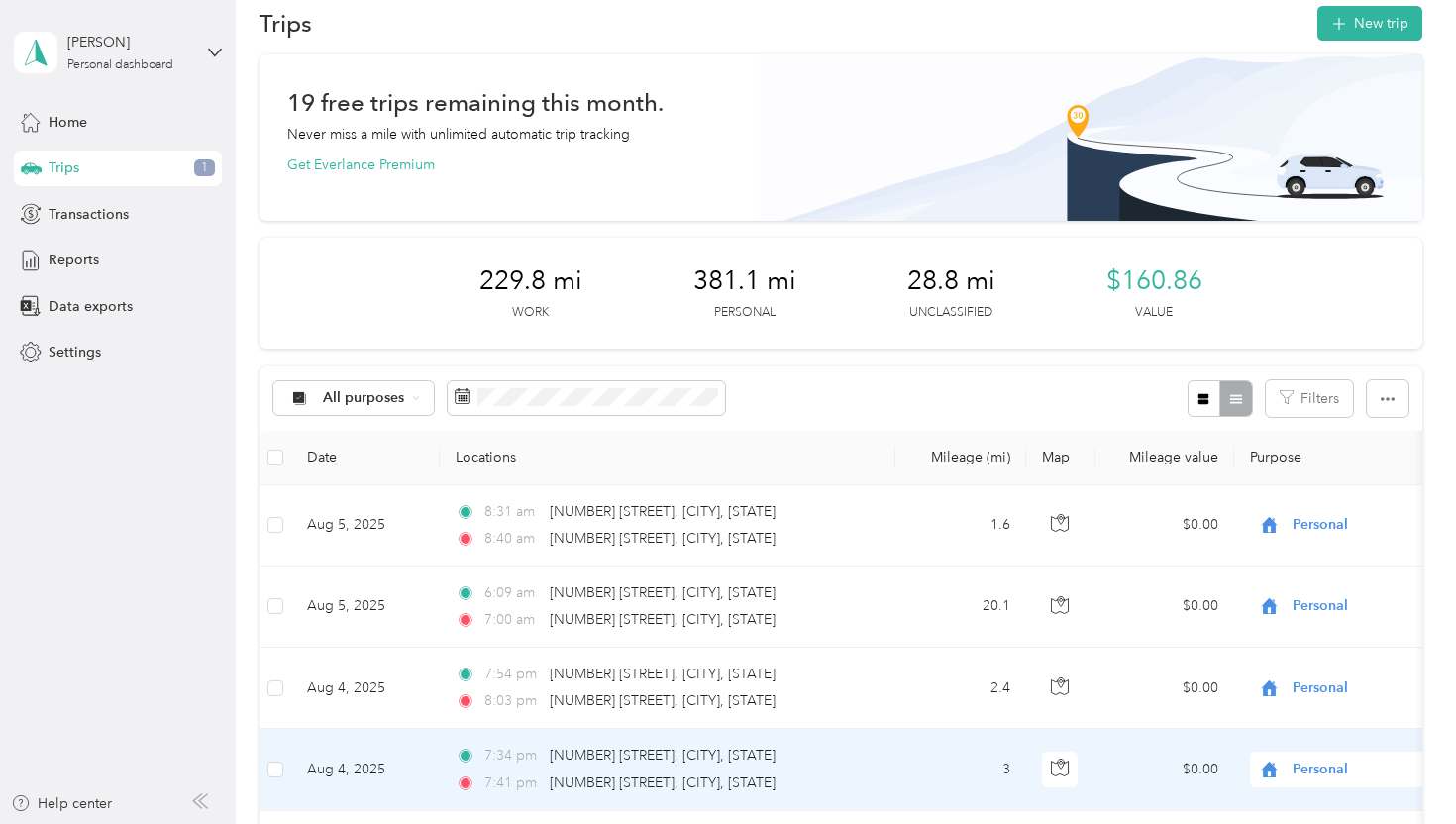 scroll, scrollTop: 31, scrollLeft: 0, axis: vertical 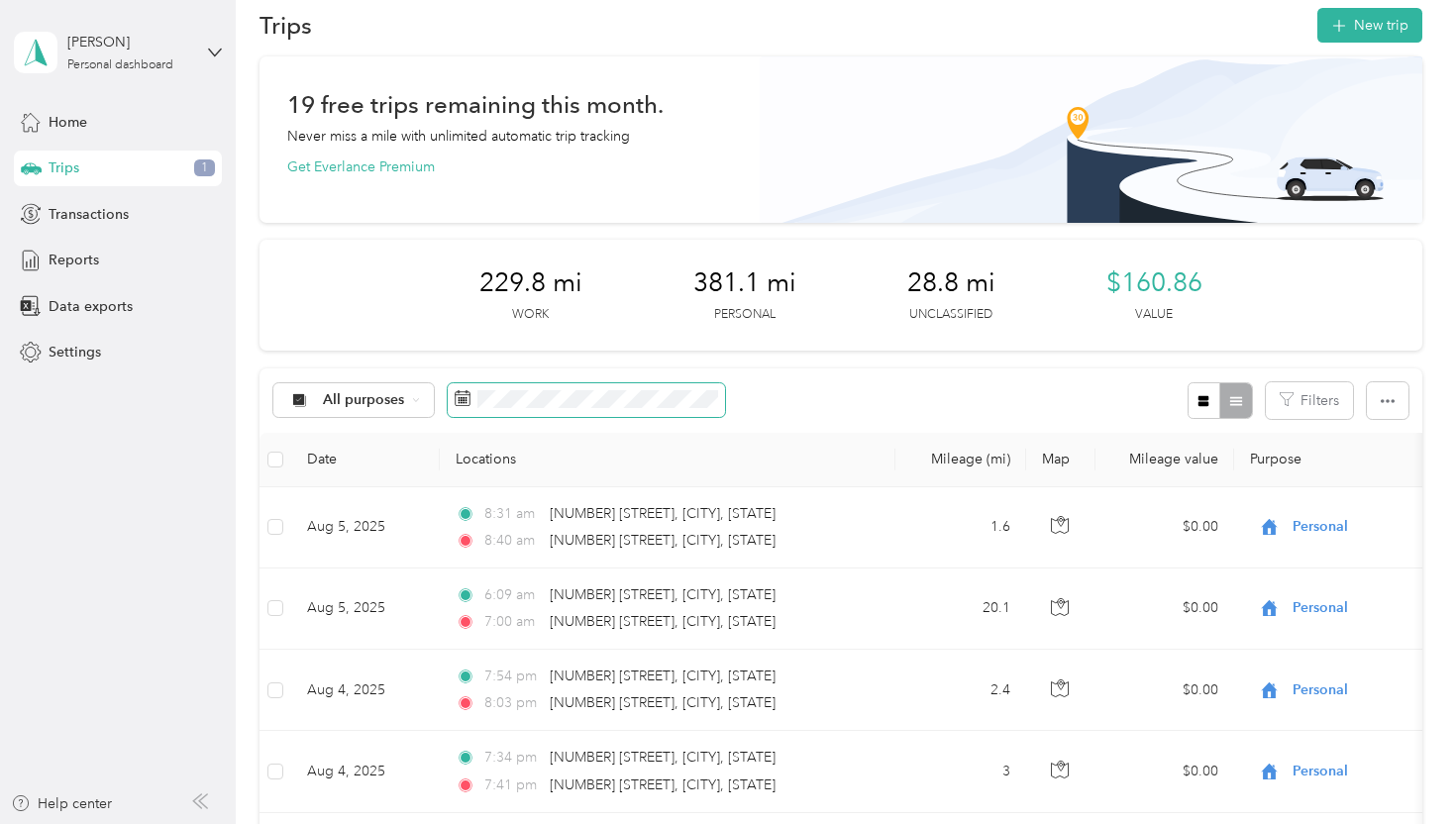 click at bounding box center [586, 400] 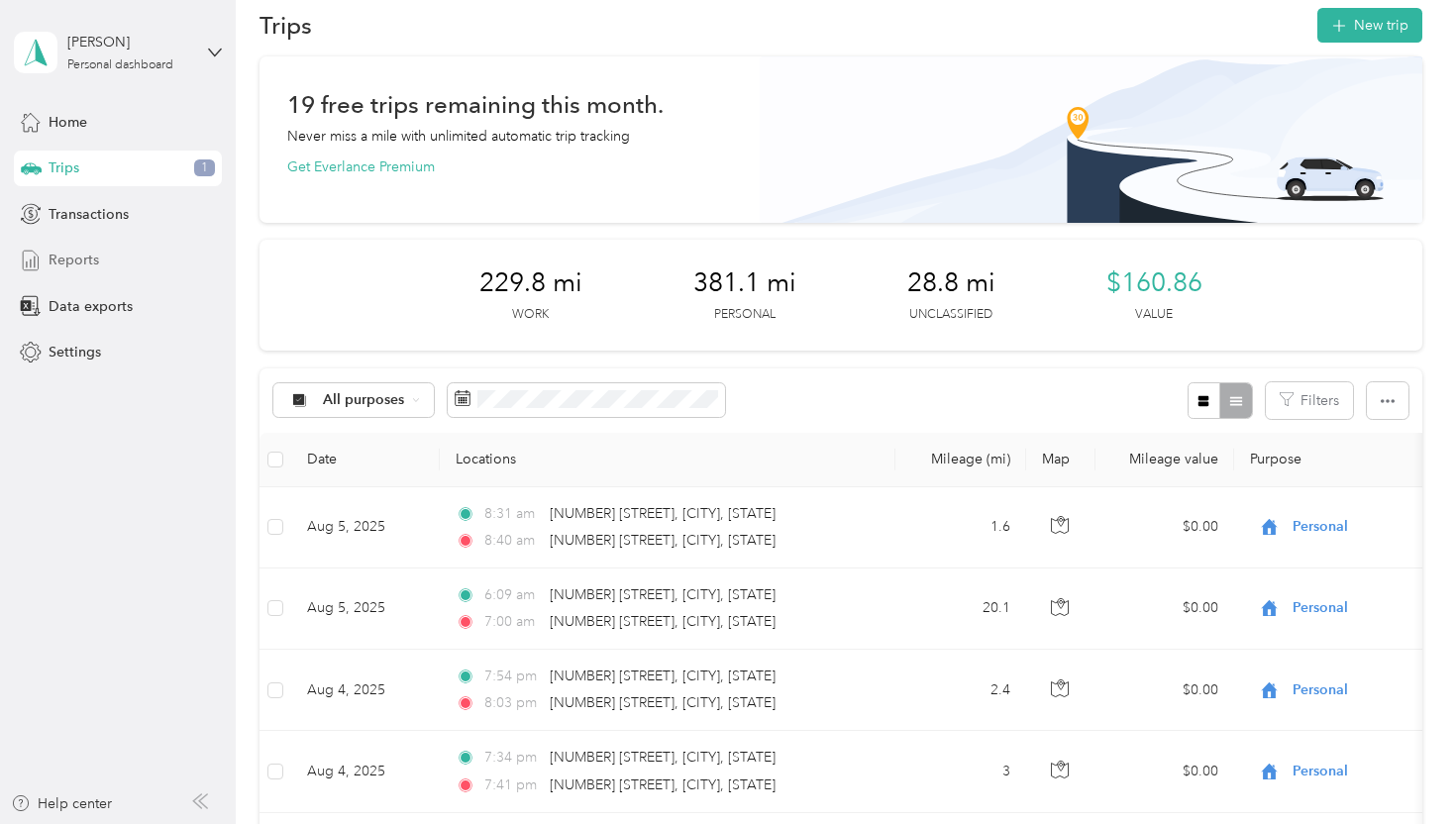 click on "Reports" at bounding box center [118, 260] 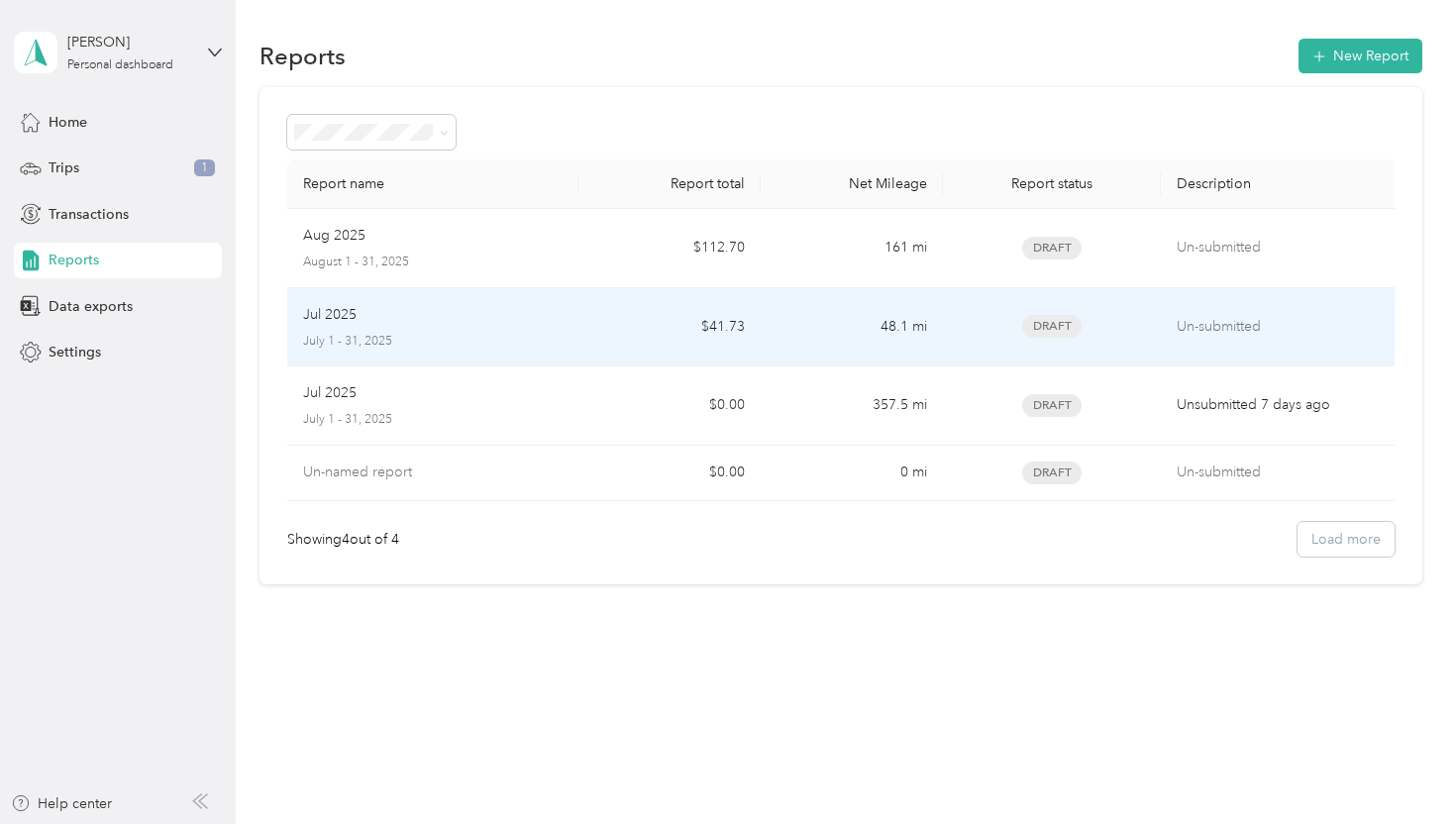 click on "$41.73" at bounding box center (670, 328) 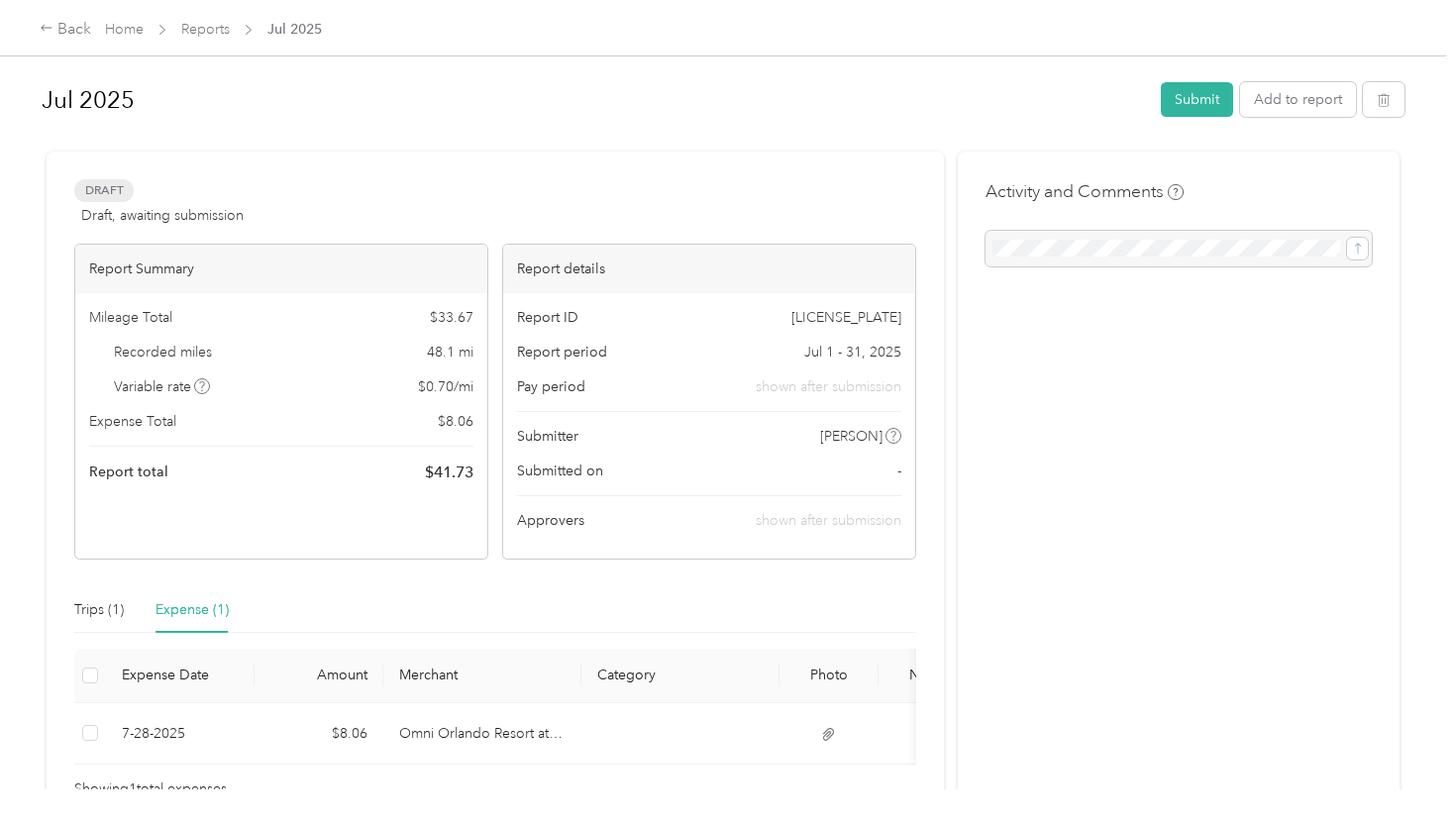 scroll, scrollTop: 108, scrollLeft: 0, axis: vertical 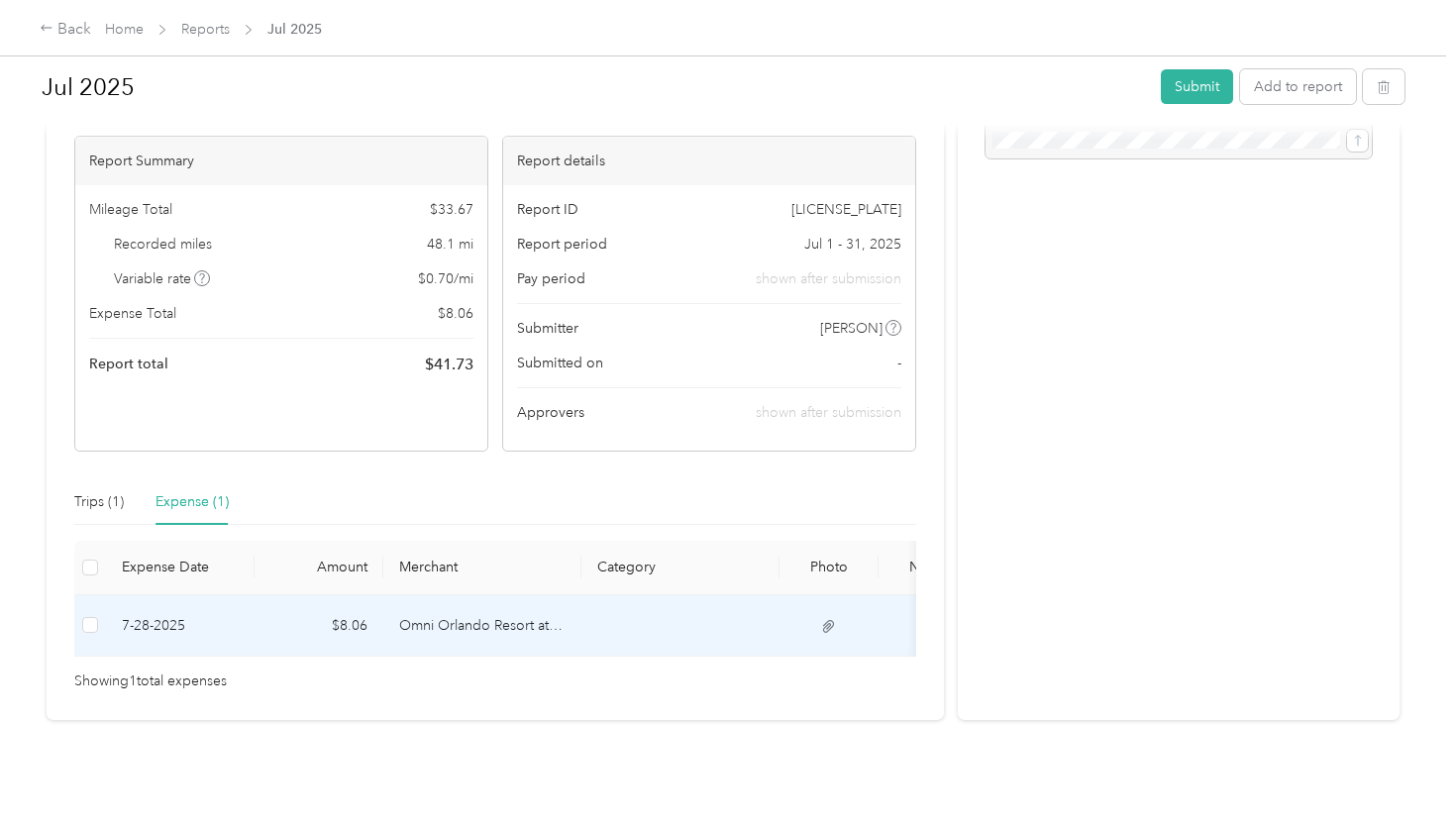click at bounding box center (680, 626) 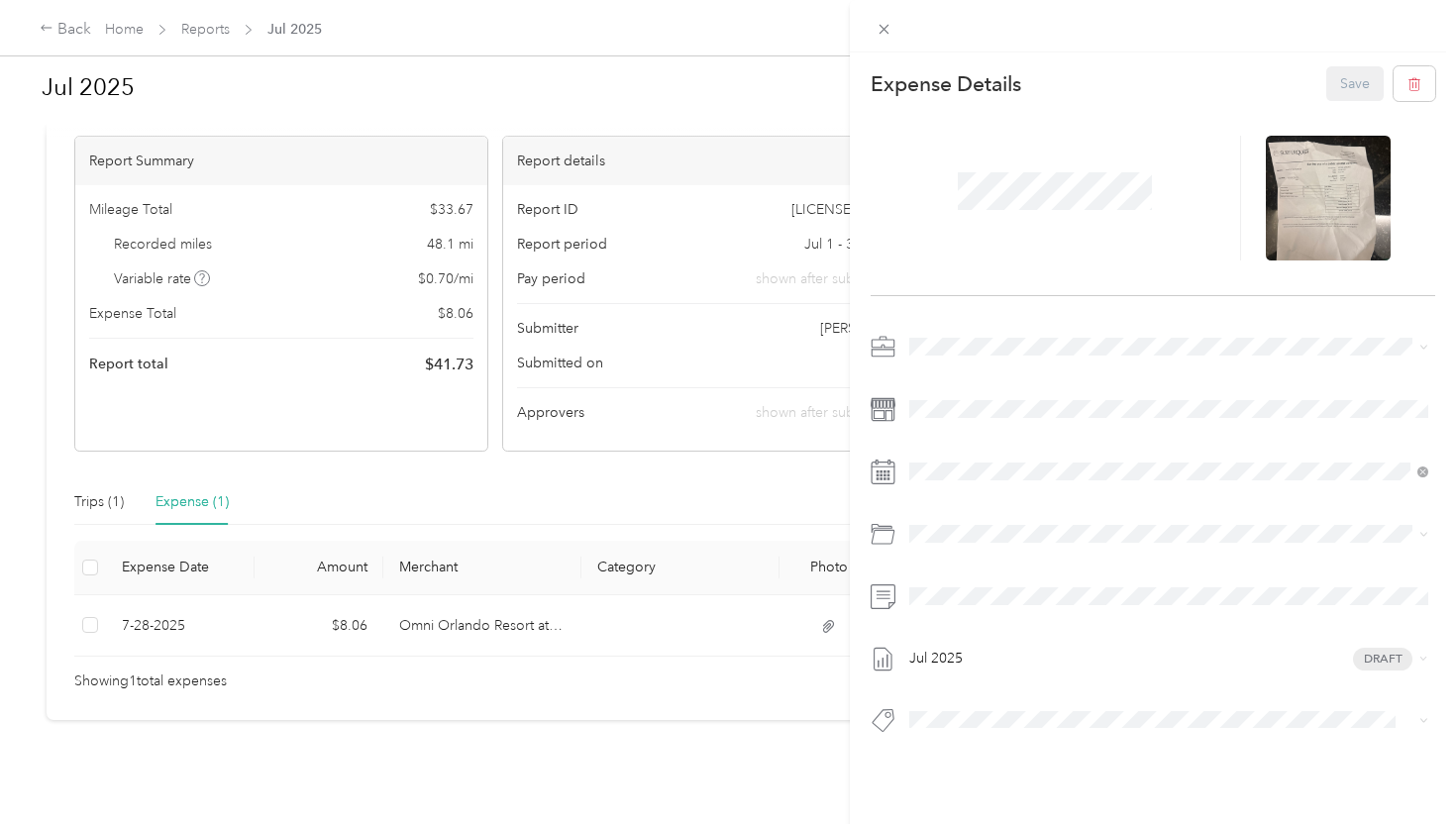 click on "Expense Details Save [MONTH] [YEAR] Draft" at bounding box center (1153, 435) 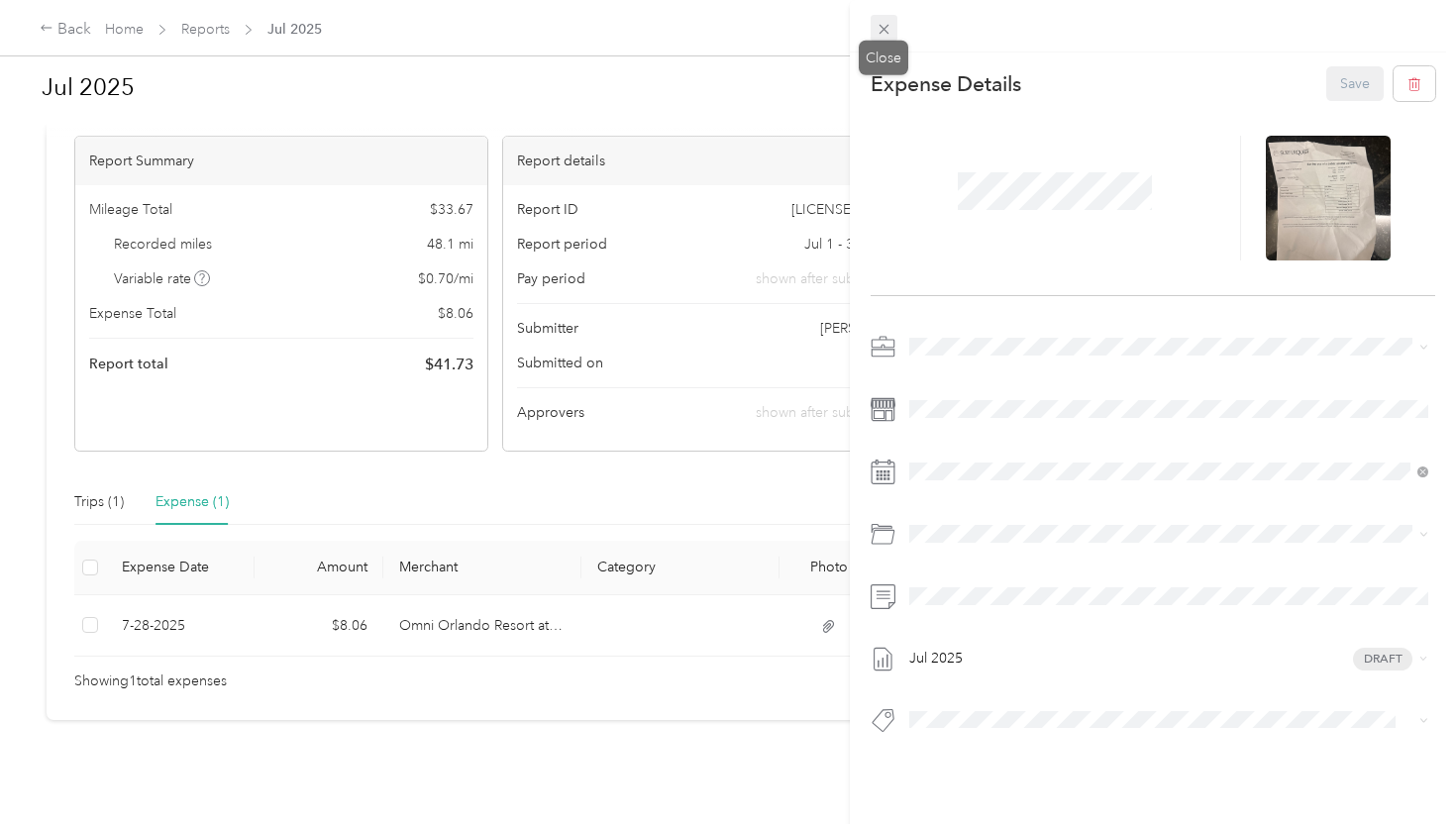 click at bounding box center (884, 29) 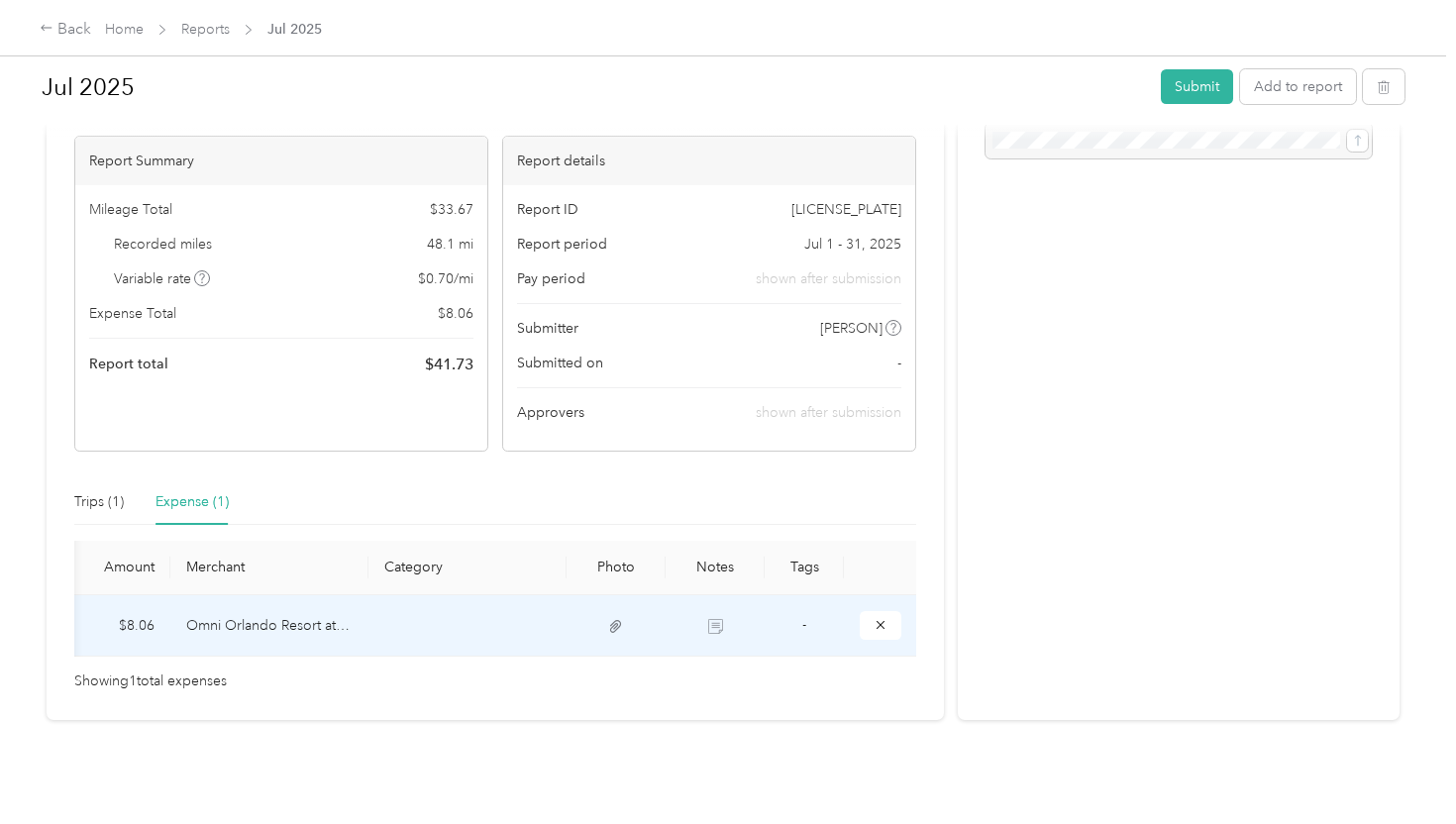 scroll, scrollTop: 0, scrollLeft: 0, axis: both 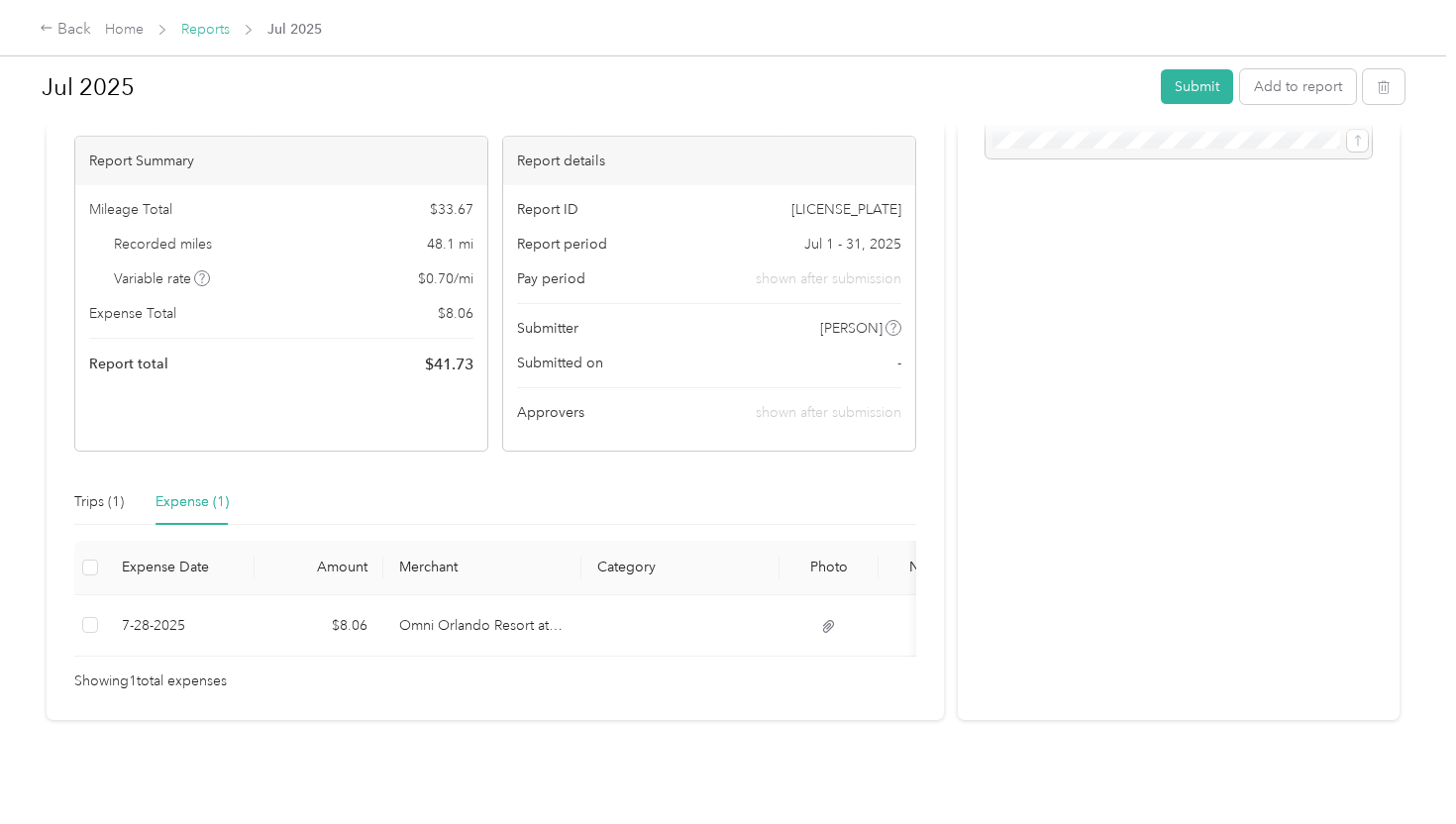 click on "Reports" at bounding box center [205, 29] 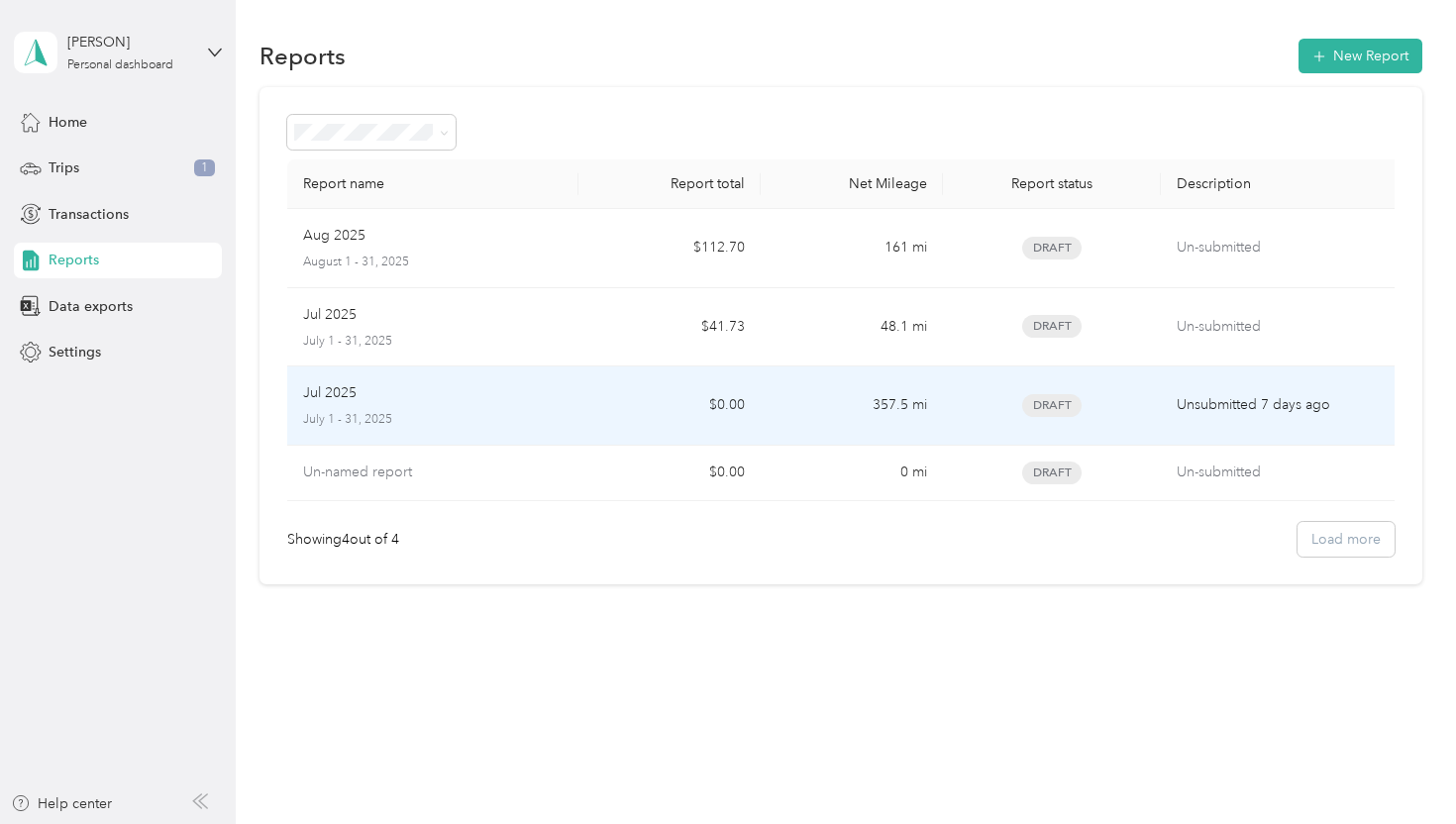 click on "357.5 mi" at bounding box center [852, 406] 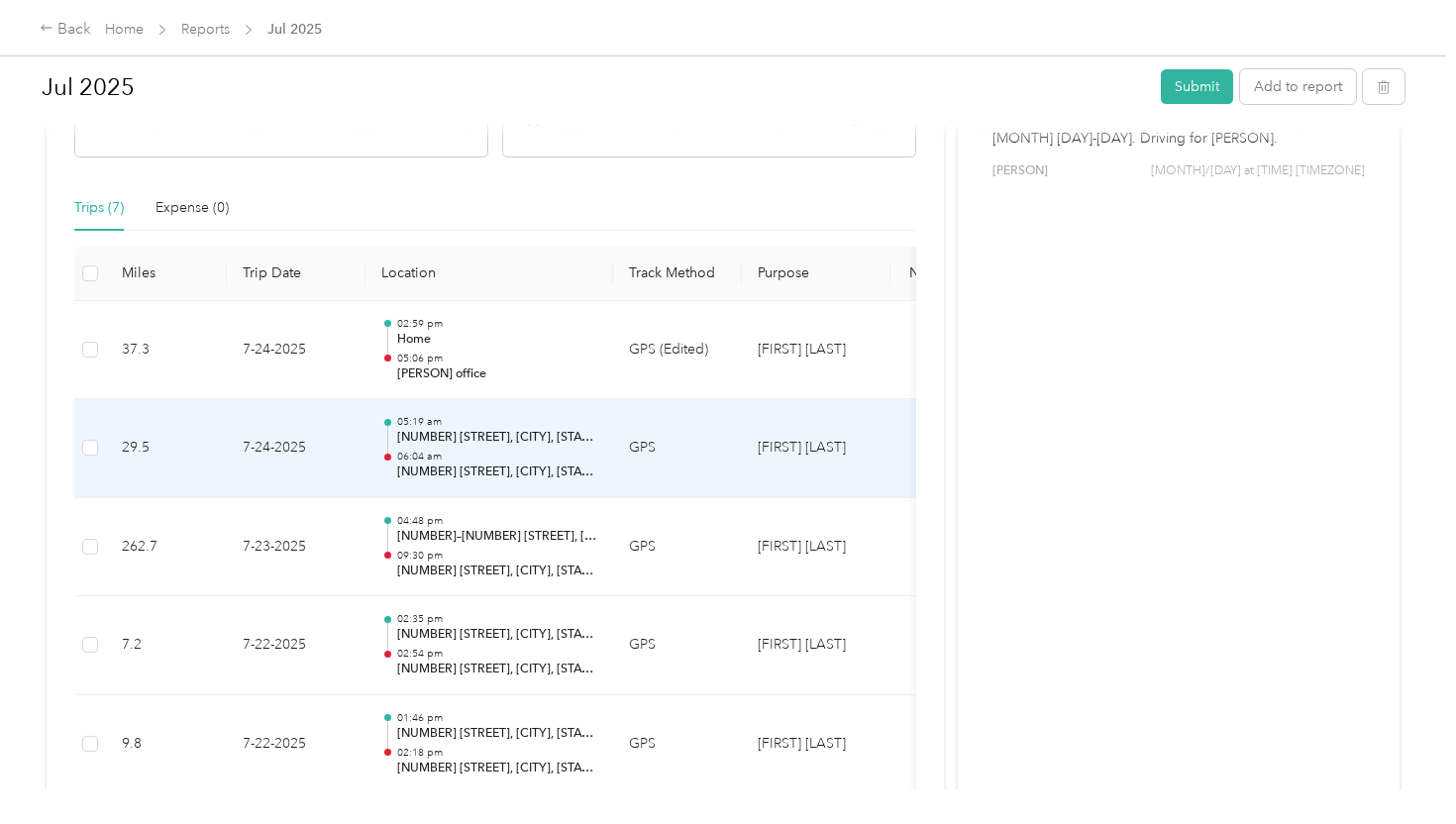 scroll, scrollTop: 405, scrollLeft: 0, axis: vertical 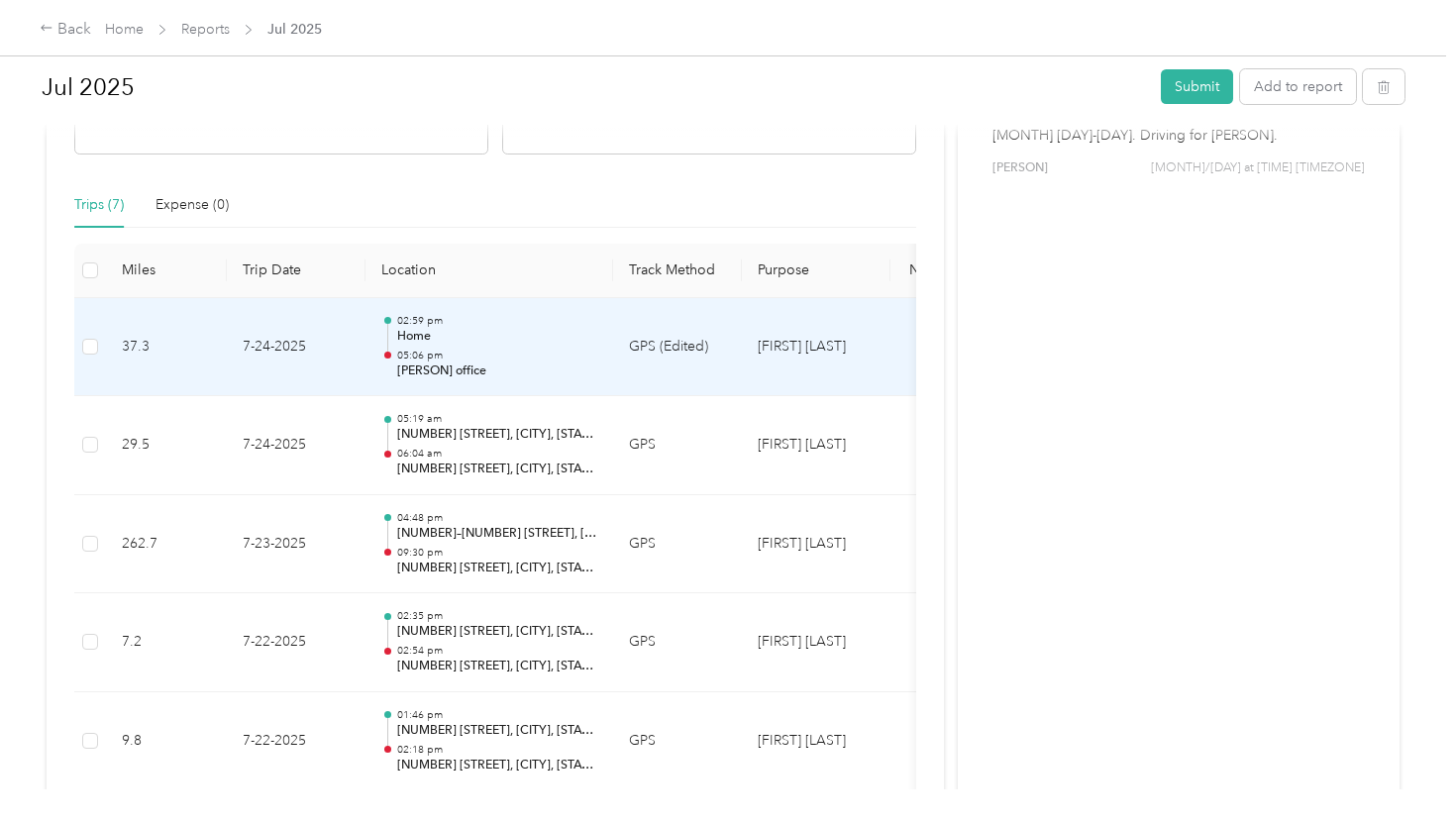 click on "[FIRST] [LAST]" at bounding box center [816, 348] 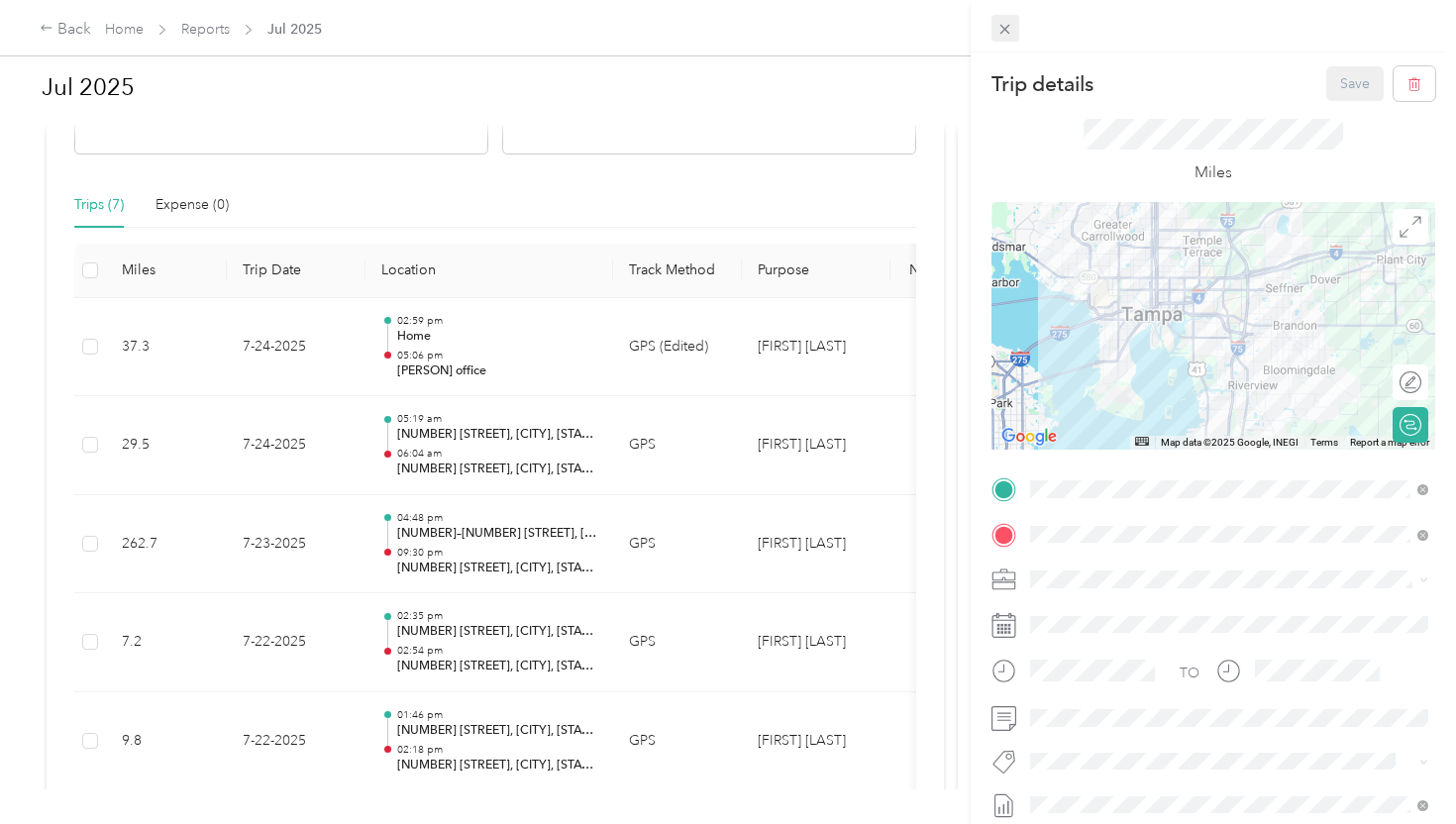 click 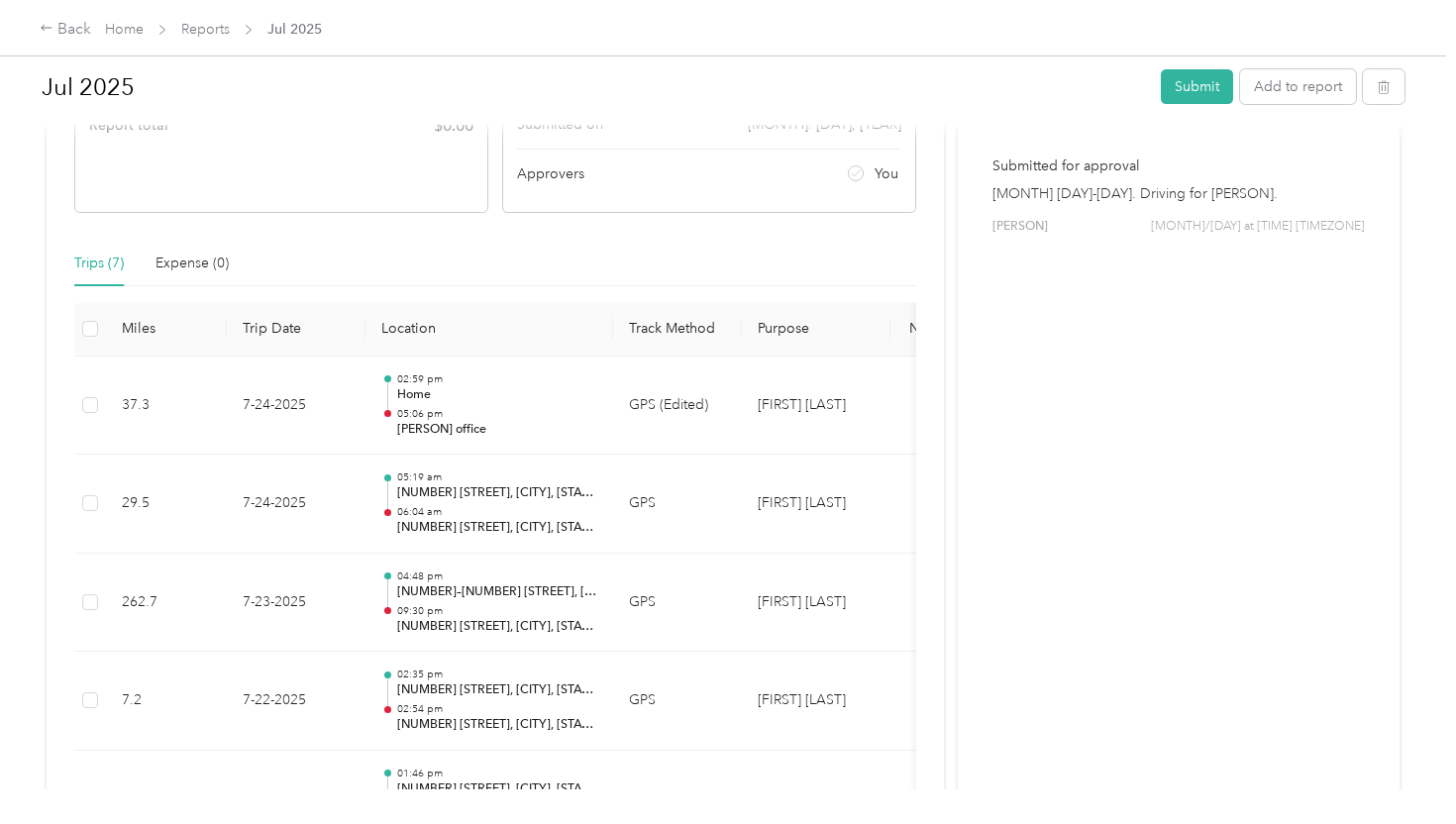 scroll, scrollTop: 380, scrollLeft: 0, axis: vertical 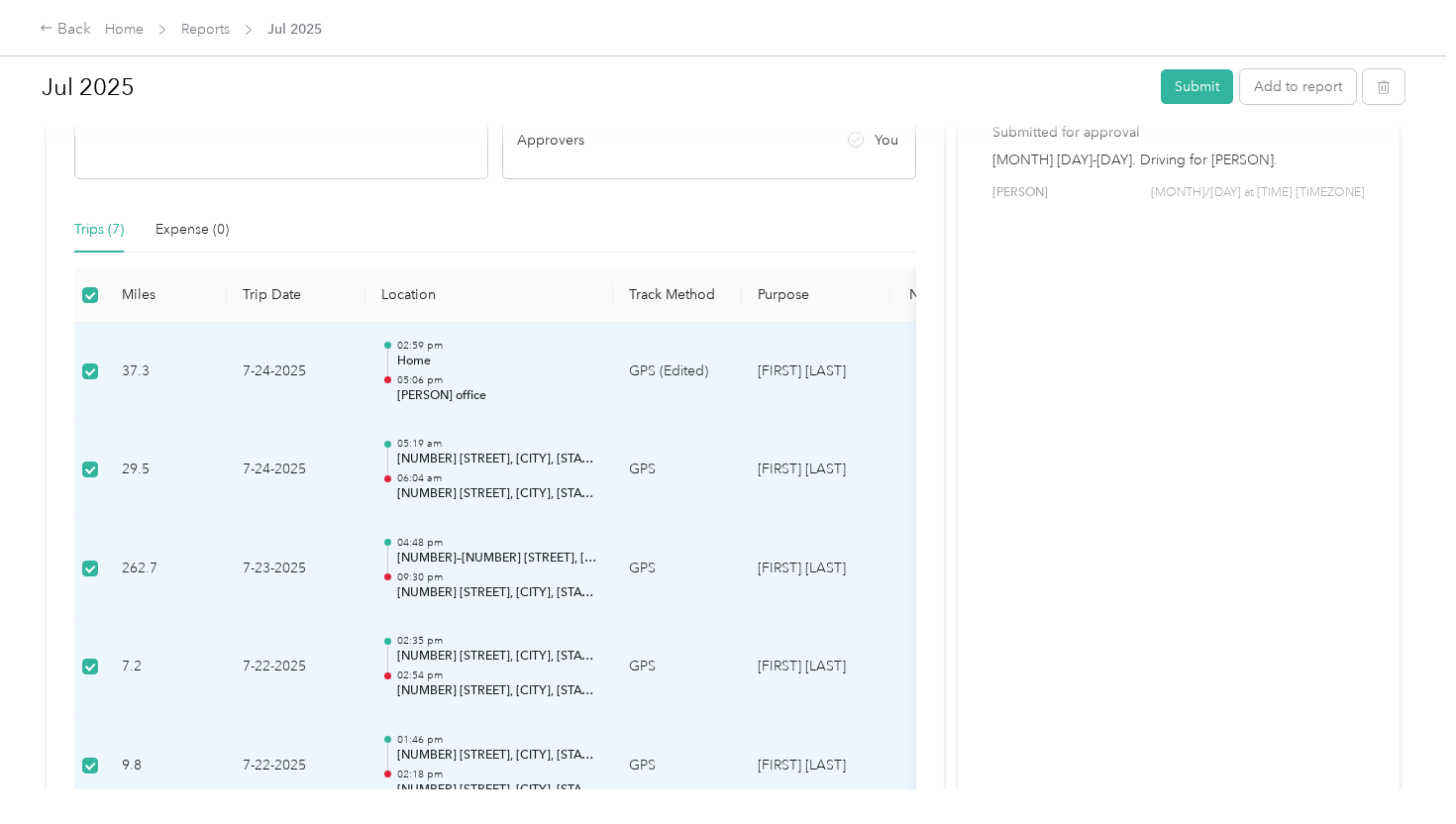 click on "[FIRST] [LAST]" at bounding box center (816, 372) 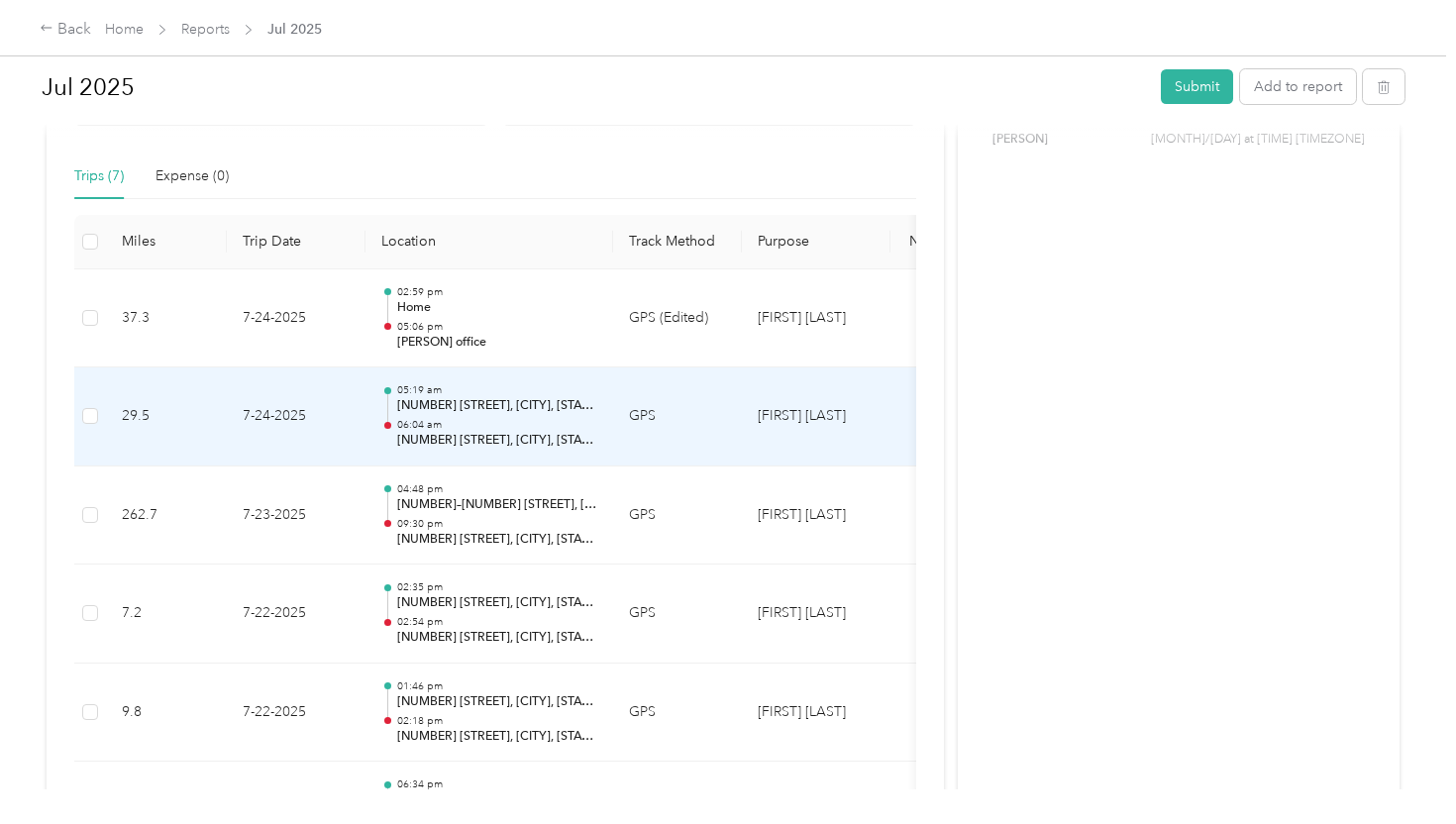 scroll, scrollTop: 736, scrollLeft: 0, axis: vertical 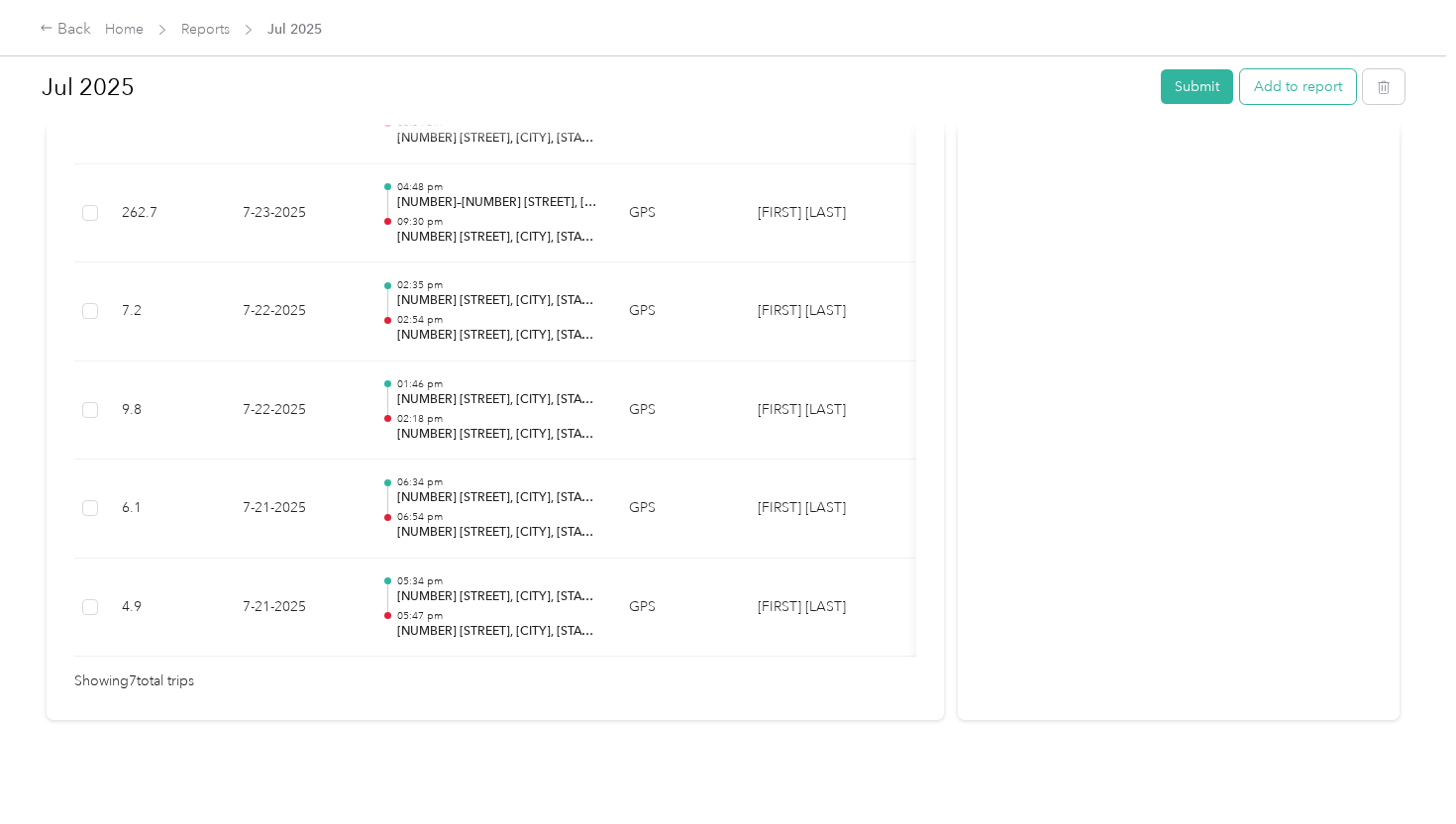 click on "Add to report" at bounding box center [1298, 86] 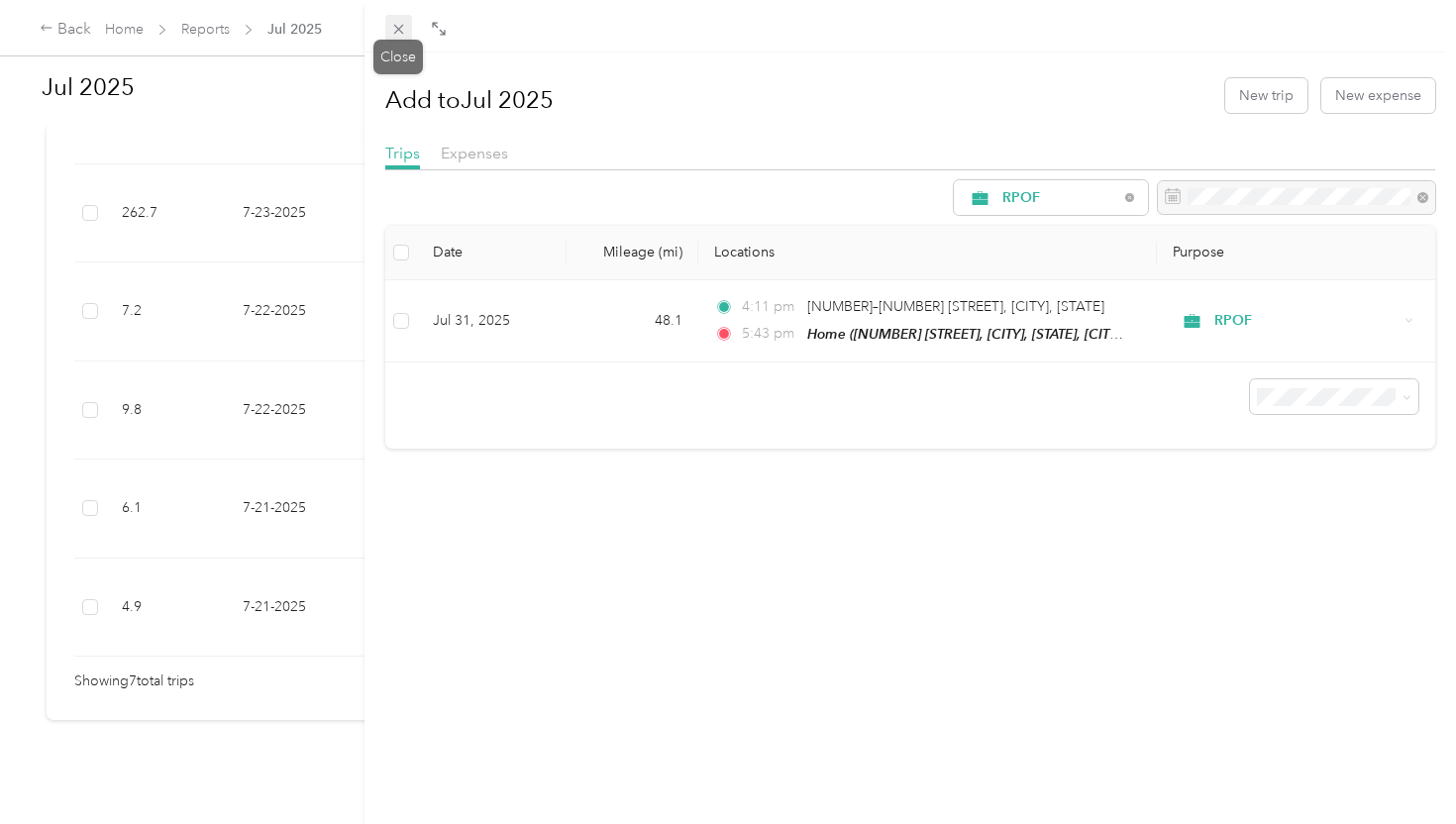 click at bounding box center (399, 29) 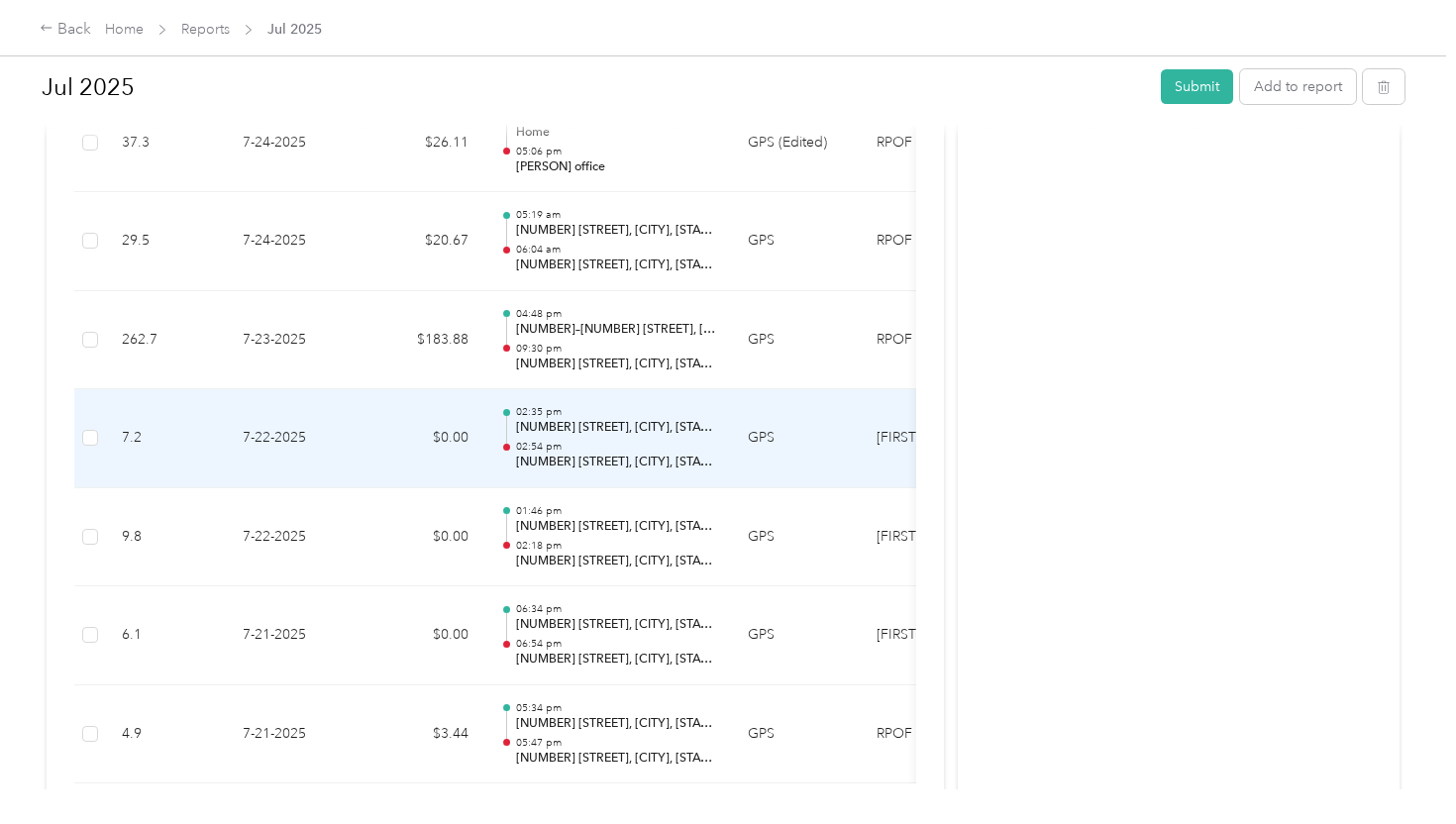 scroll, scrollTop: 608, scrollLeft: 0, axis: vertical 